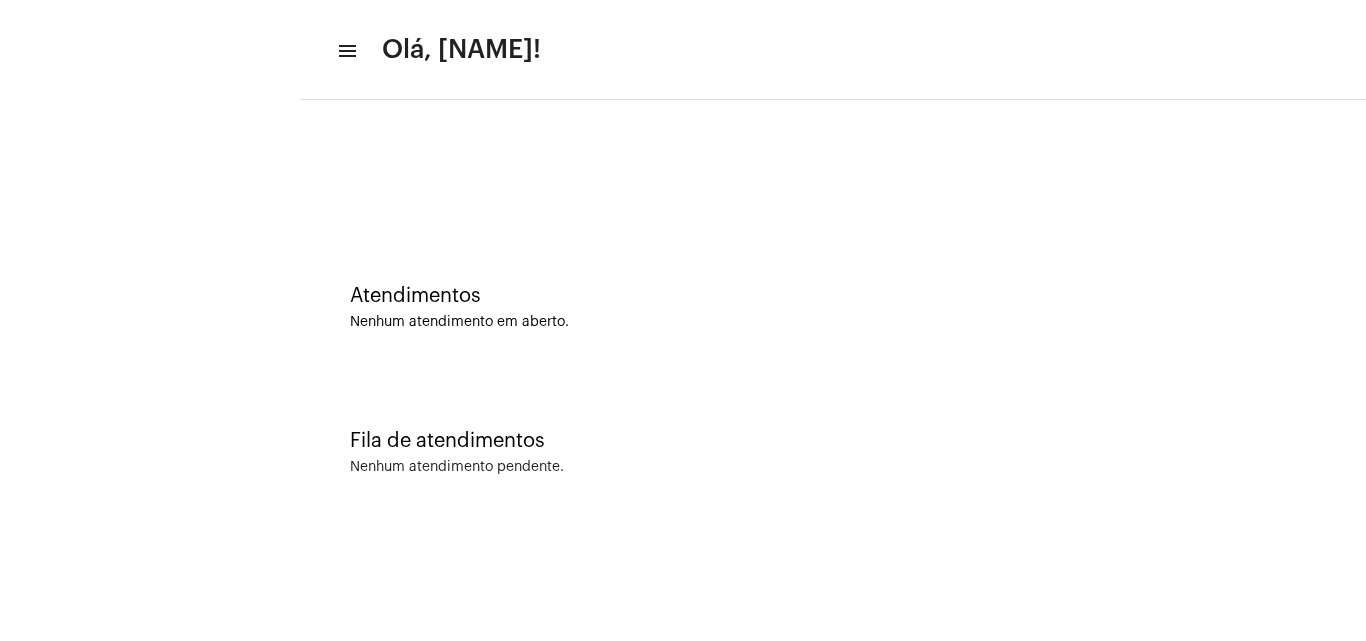 scroll, scrollTop: 0, scrollLeft: 0, axis: both 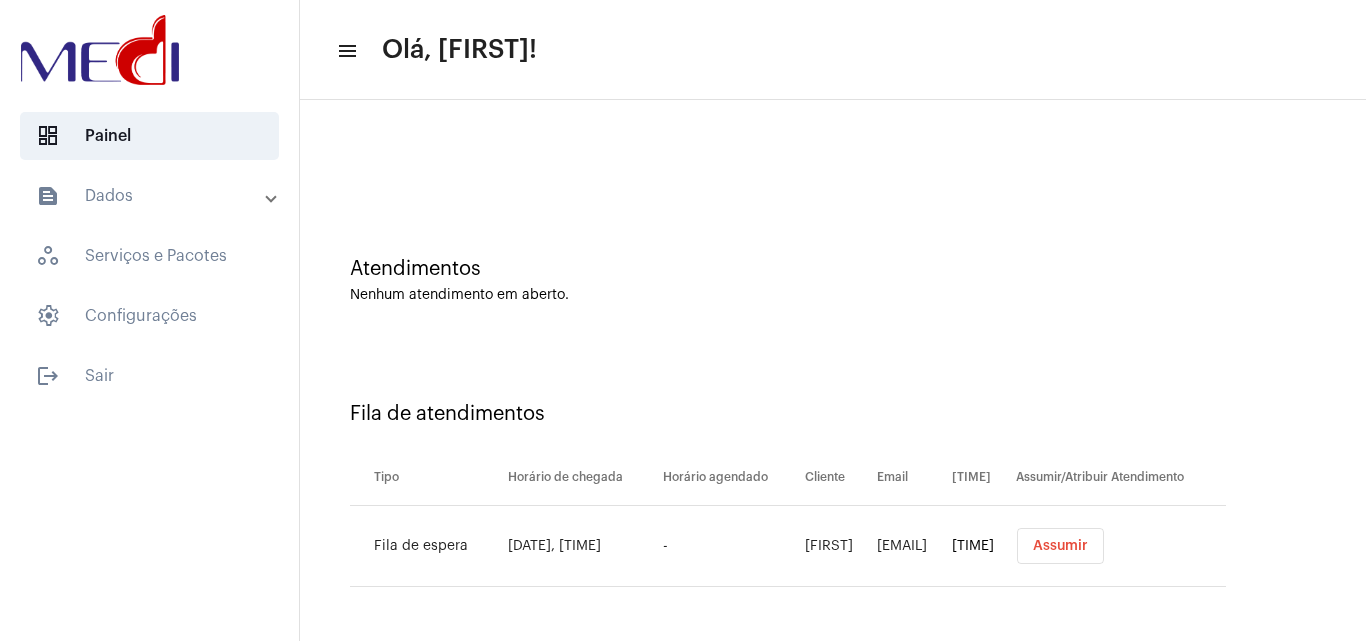 click on "Assumir" at bounding box center (1060, 546) 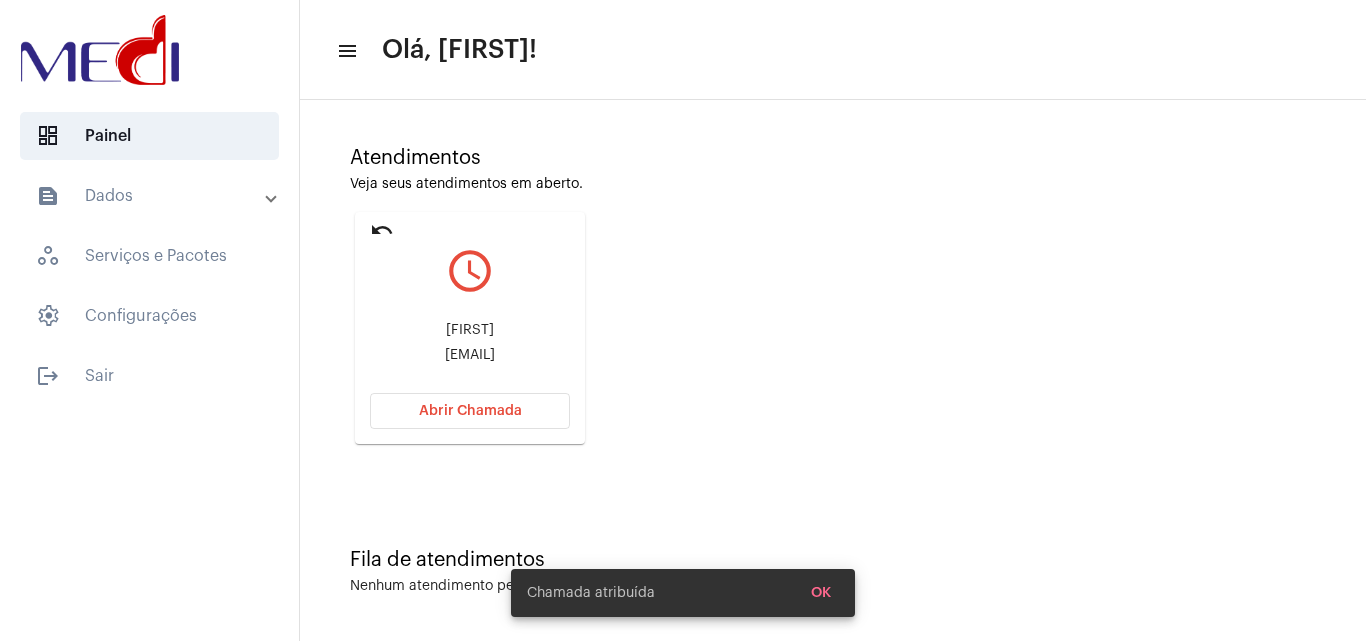 scroll, scrollTop: 141, scrollLeft: 0, axis: vertical 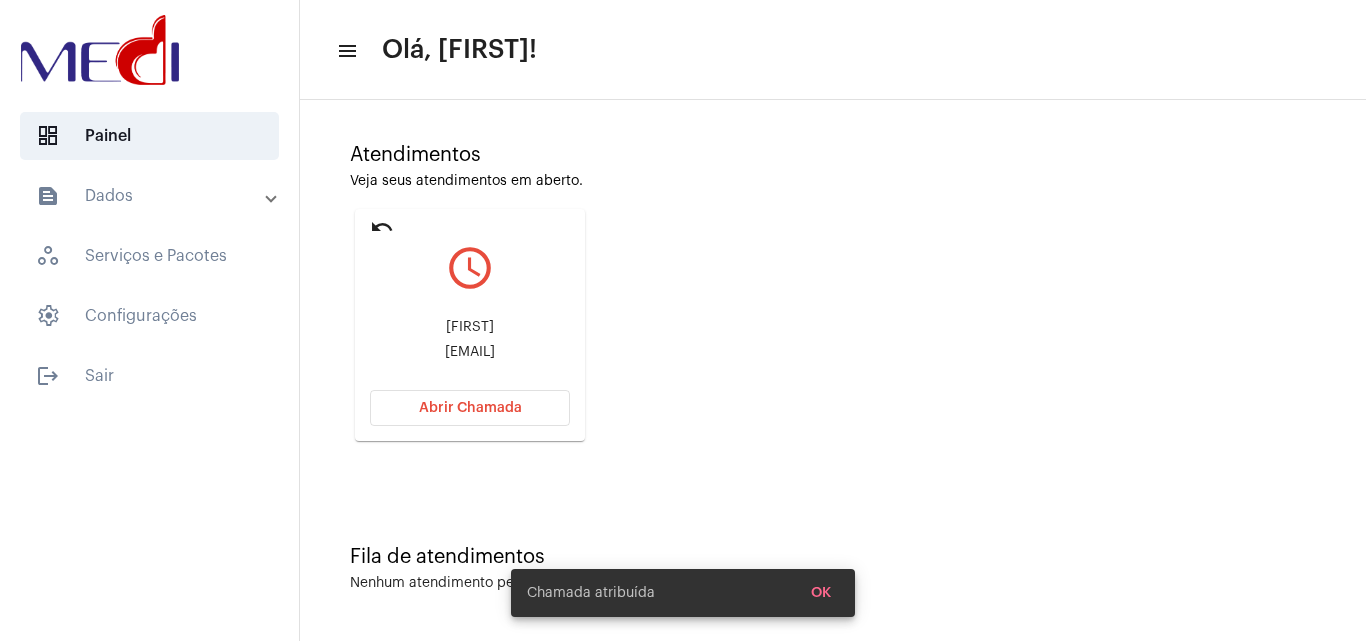 click on "Gabioliveiraa864@gmailc" at bounding box center [470, 352] 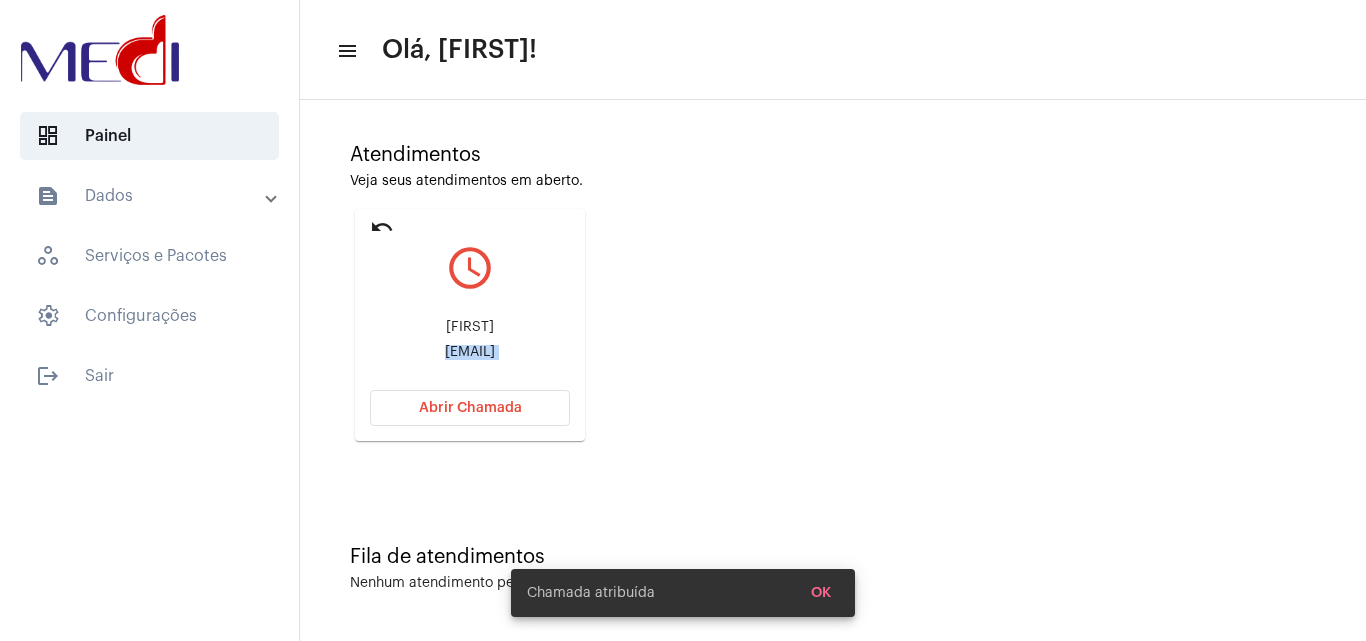 click on "Gabioliveiraa864@gmailc" at bounding box center (470, 352) 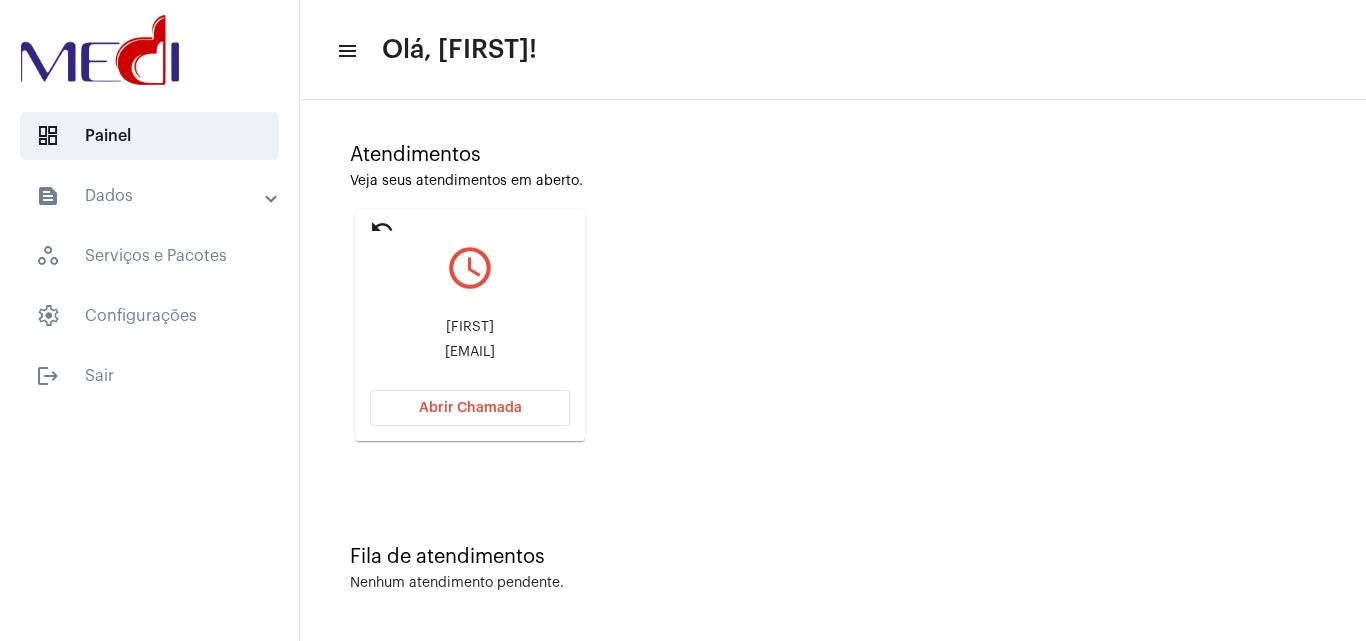 drag, startPoint x: 515, startPoint y: 335, endPoint x: 569, endPoint y: 313, distance: 58.30952 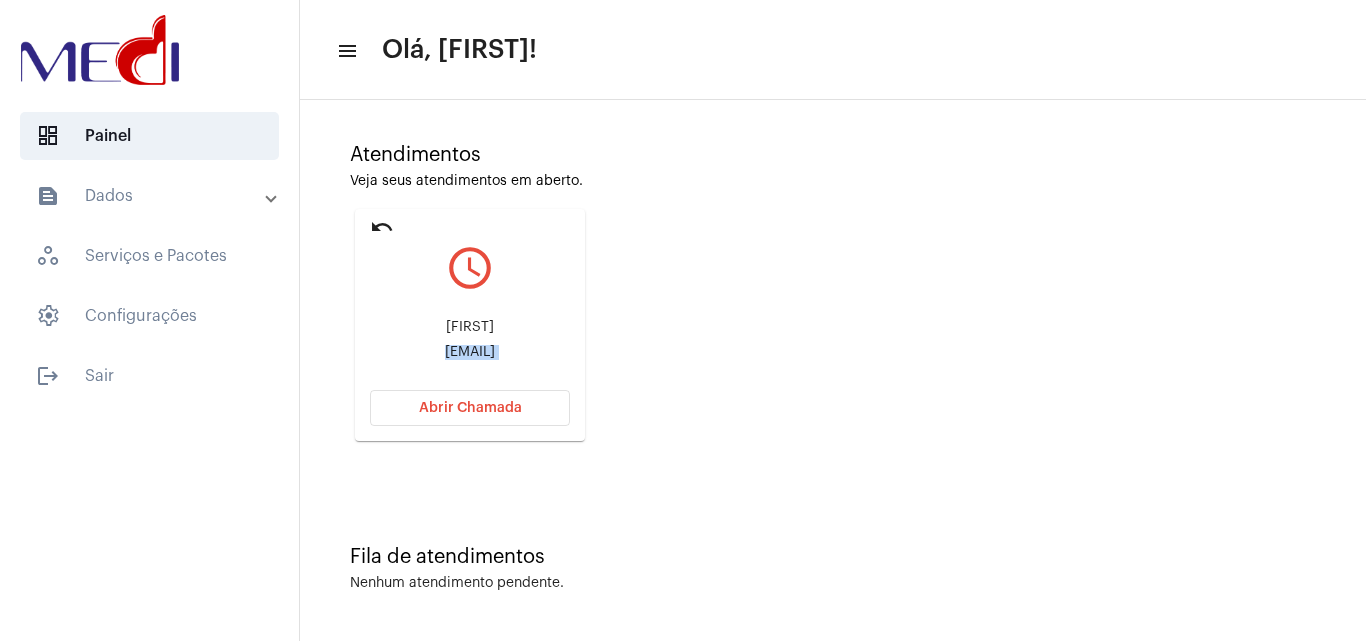 click on "Gabioliveiraa864@gmailc" at bounding box center [470, 352] 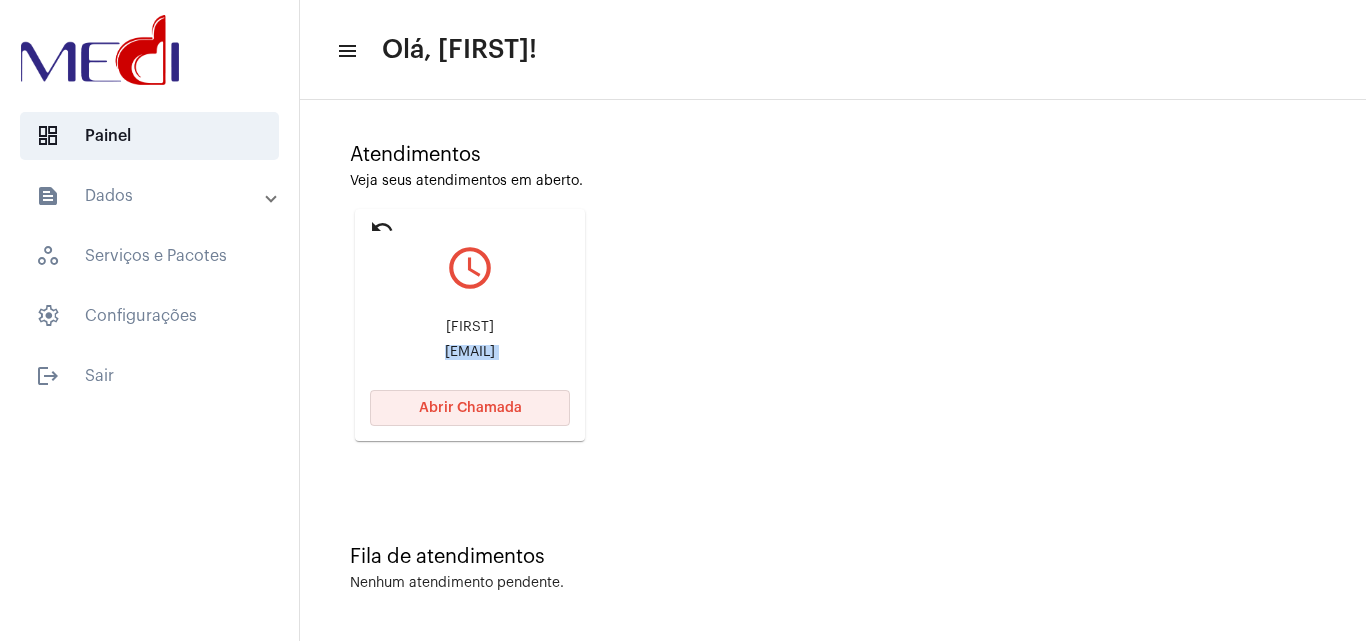 click on "Abrir Chamada" at bounding box center (470, 408) 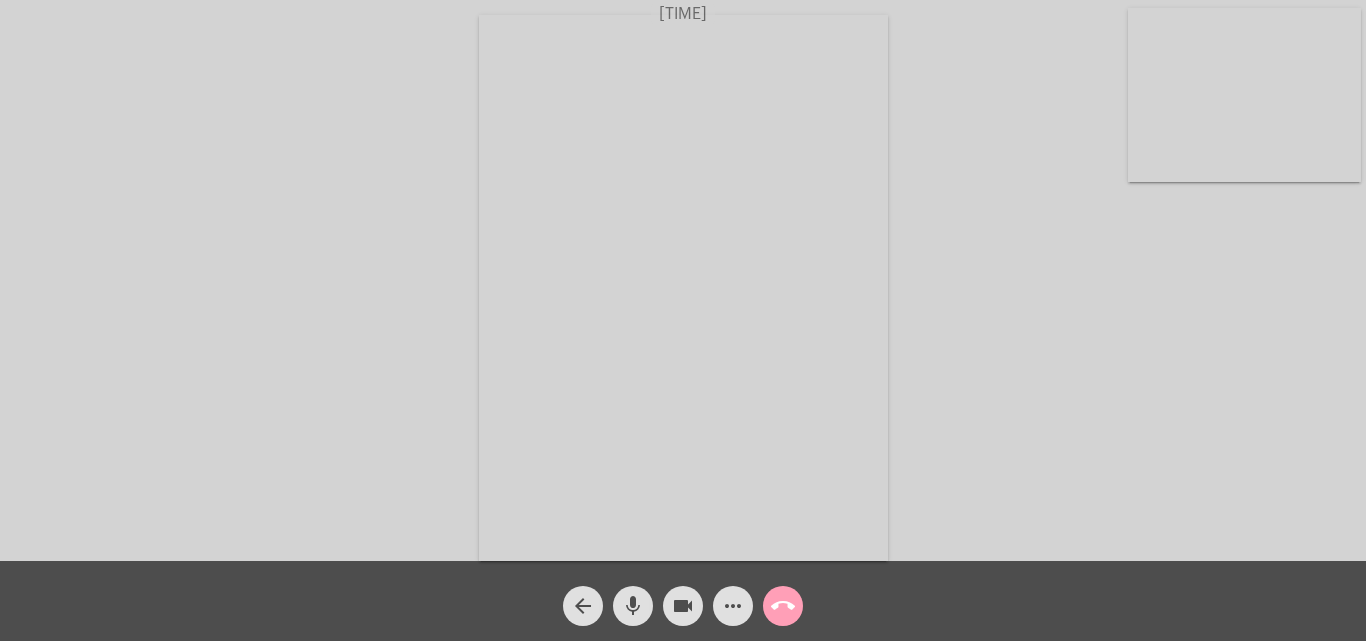 click on "call_end" at bounding box center [783, 606] 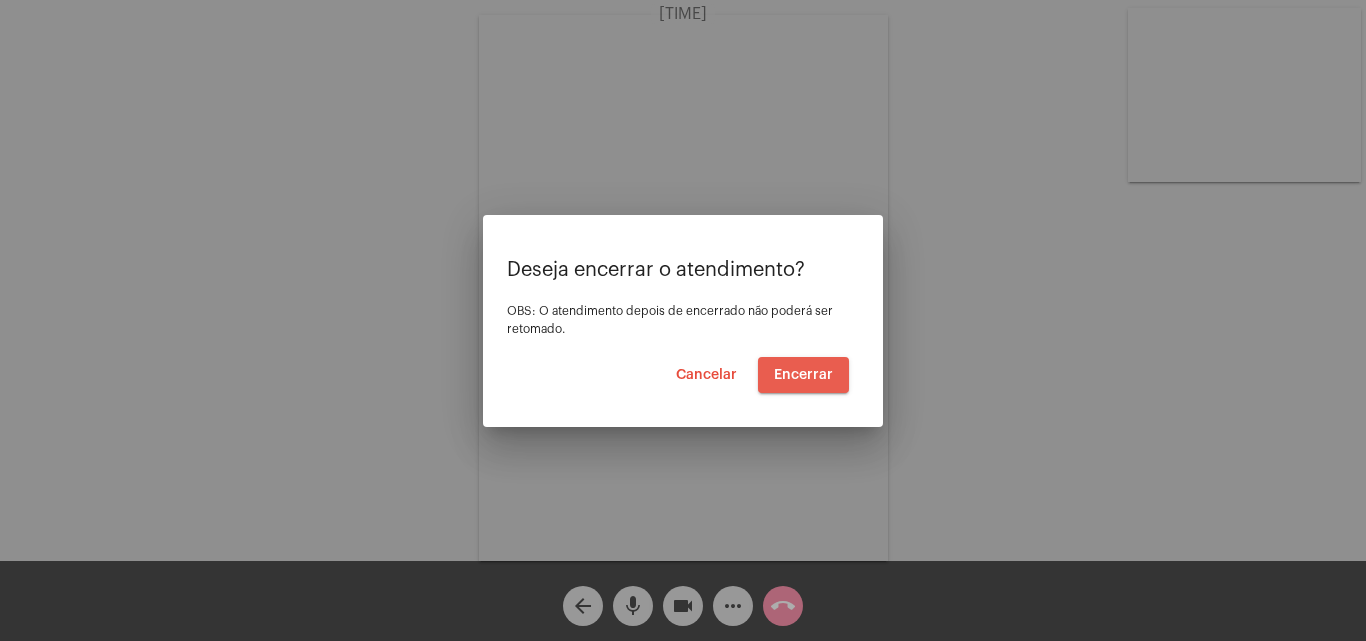 click on "Encerrar" at bounding box center [803, 375] 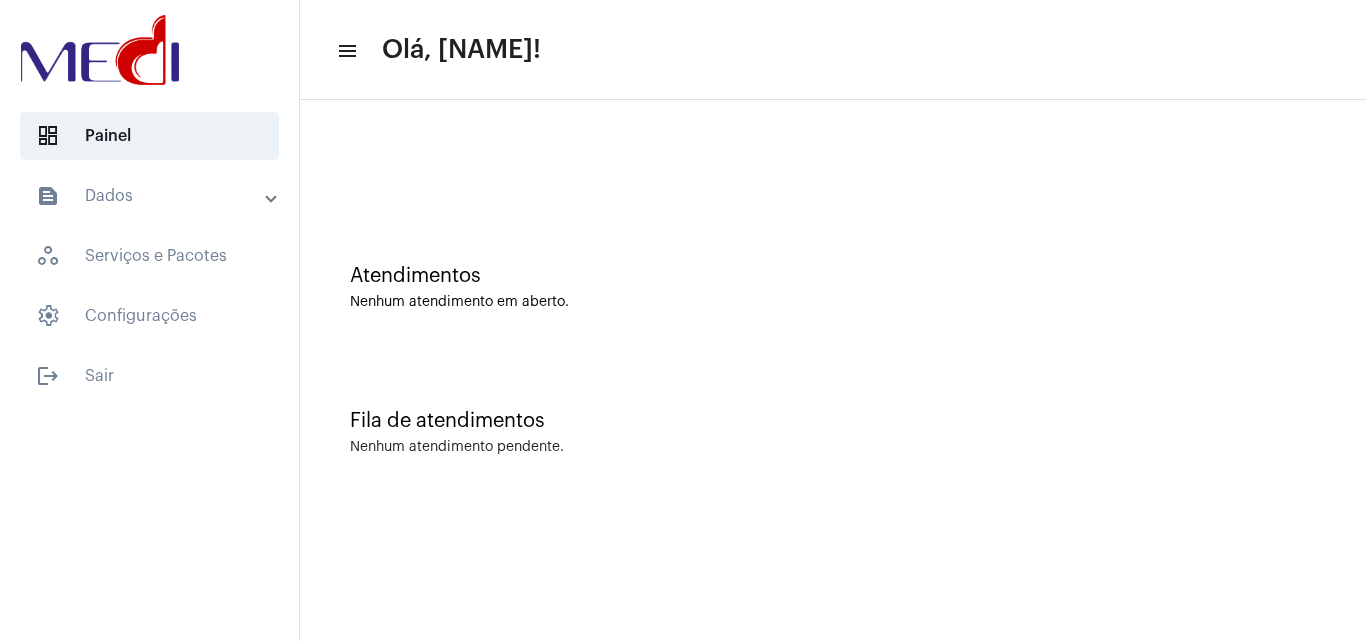 scroll, scrollTop: 0, scrollLeft: 0, axis: both 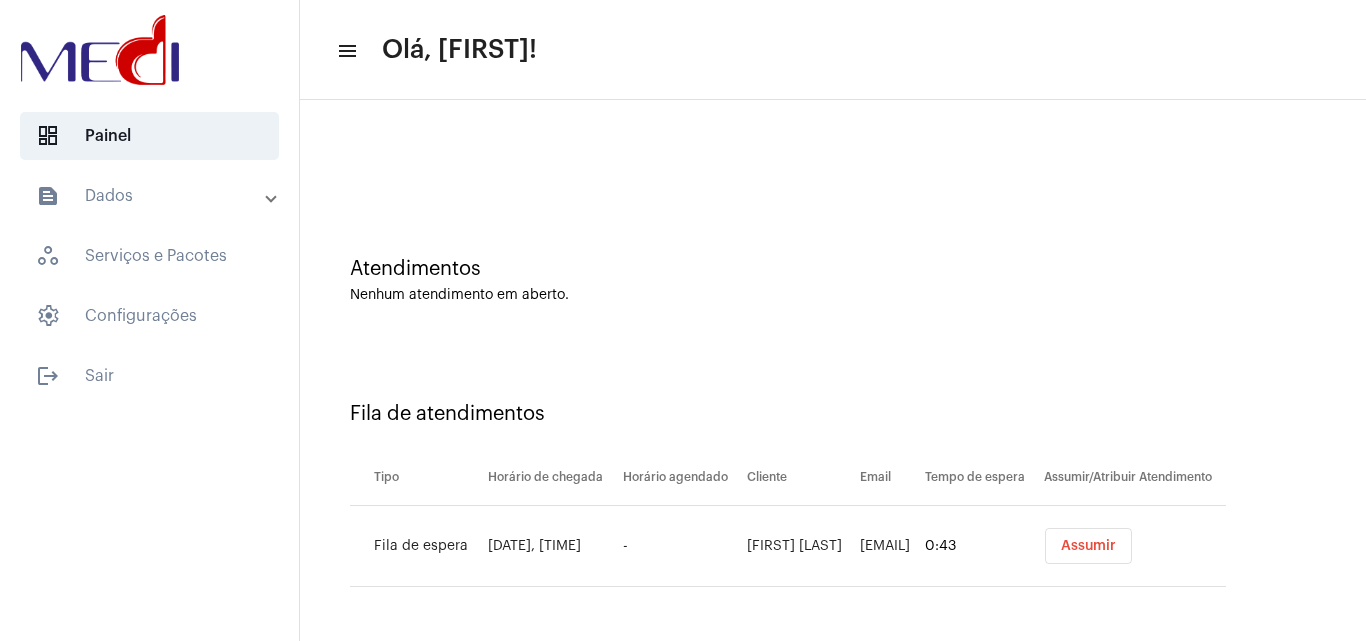 click on "Assumir" at bounding box center (1088, 546) 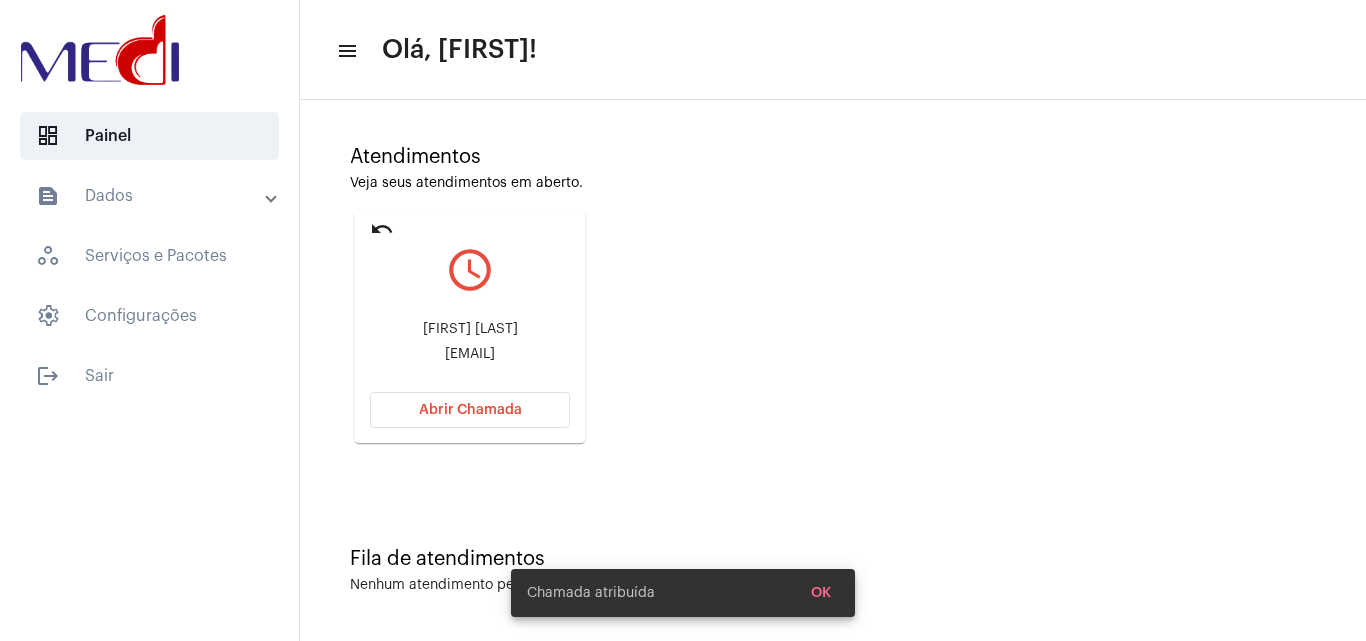 scroll, scrollTop: 141, scrollLeft: 0, axis: vertical 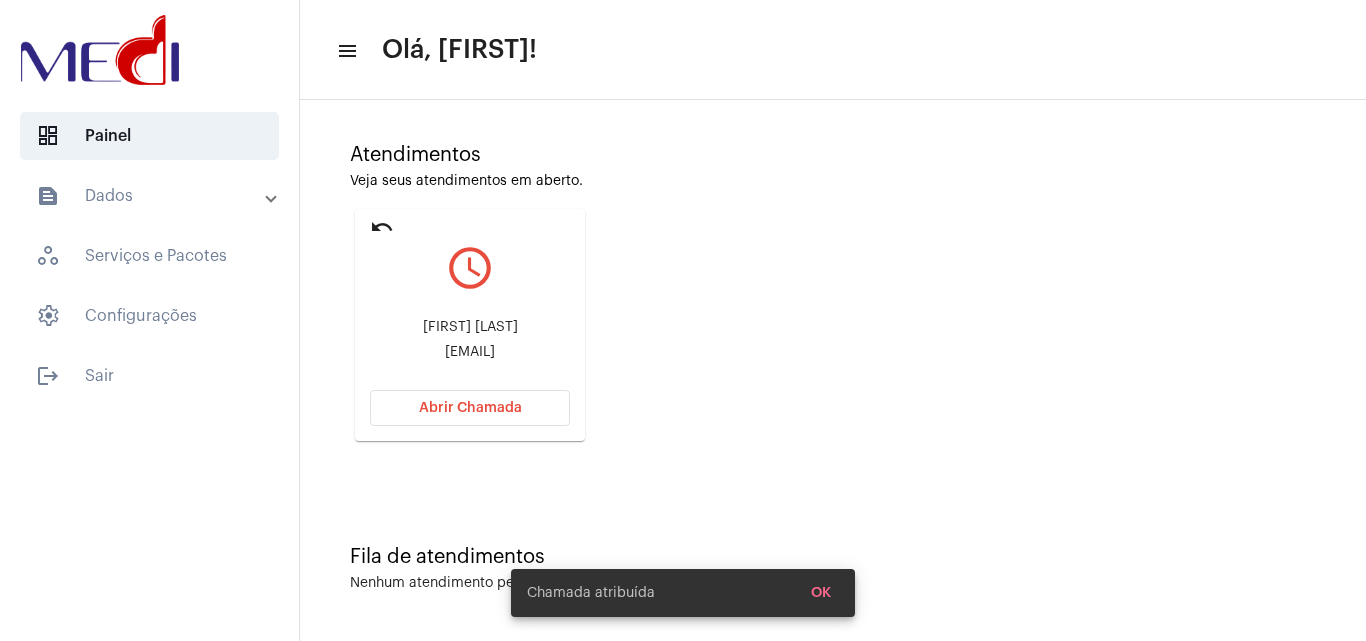 click on "Marcio@ar1mobile.com.br" at bounding box center (470, 352) 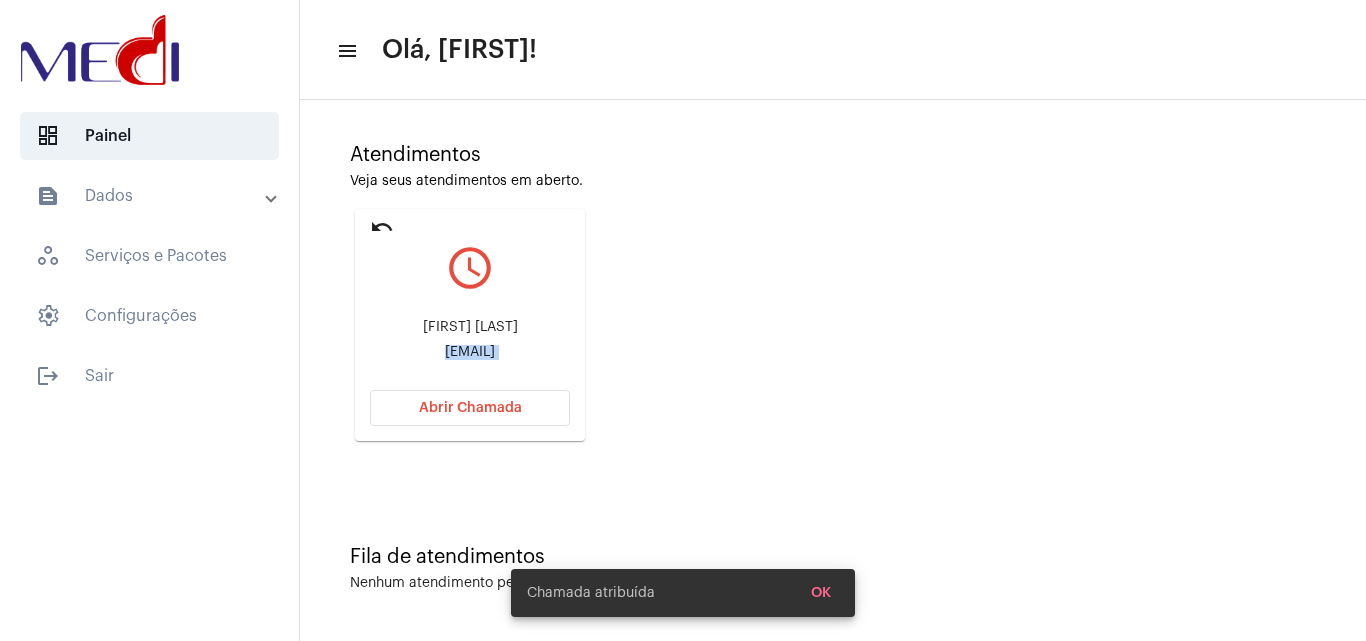 click on "Marcio@ar1mobile.com.br" at bounding box center (470, 352) 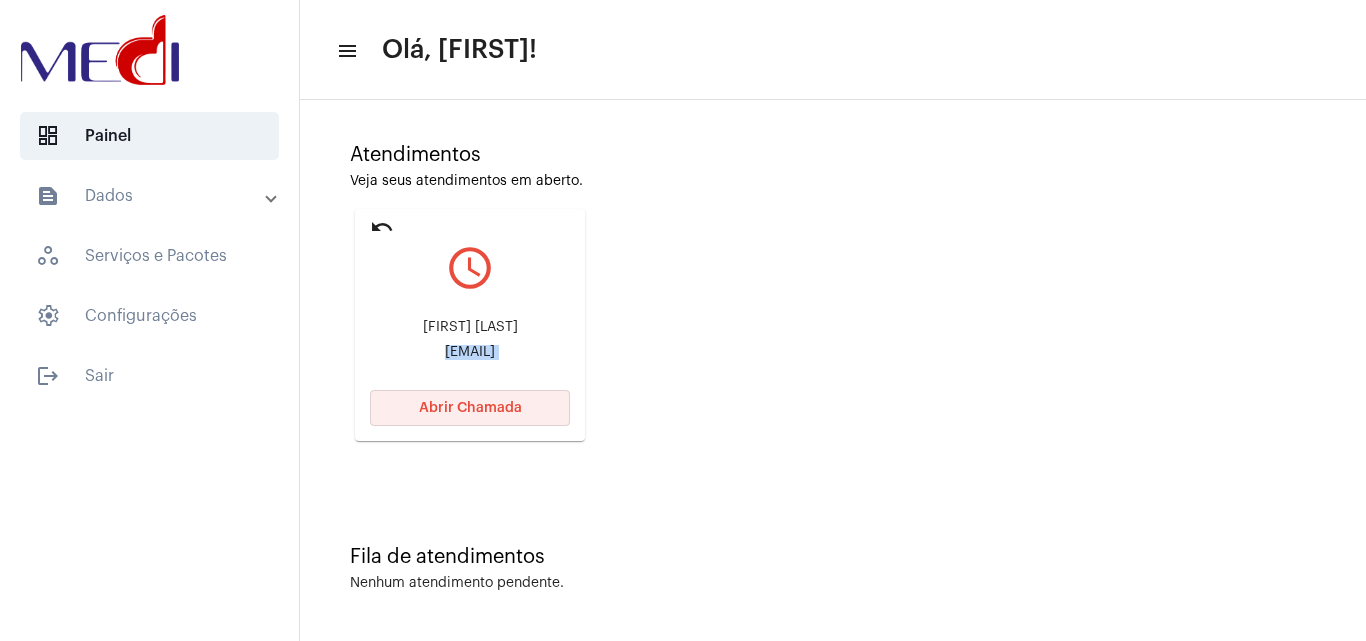 click on "Abrir Chamada" at bounding box center (470, 408) 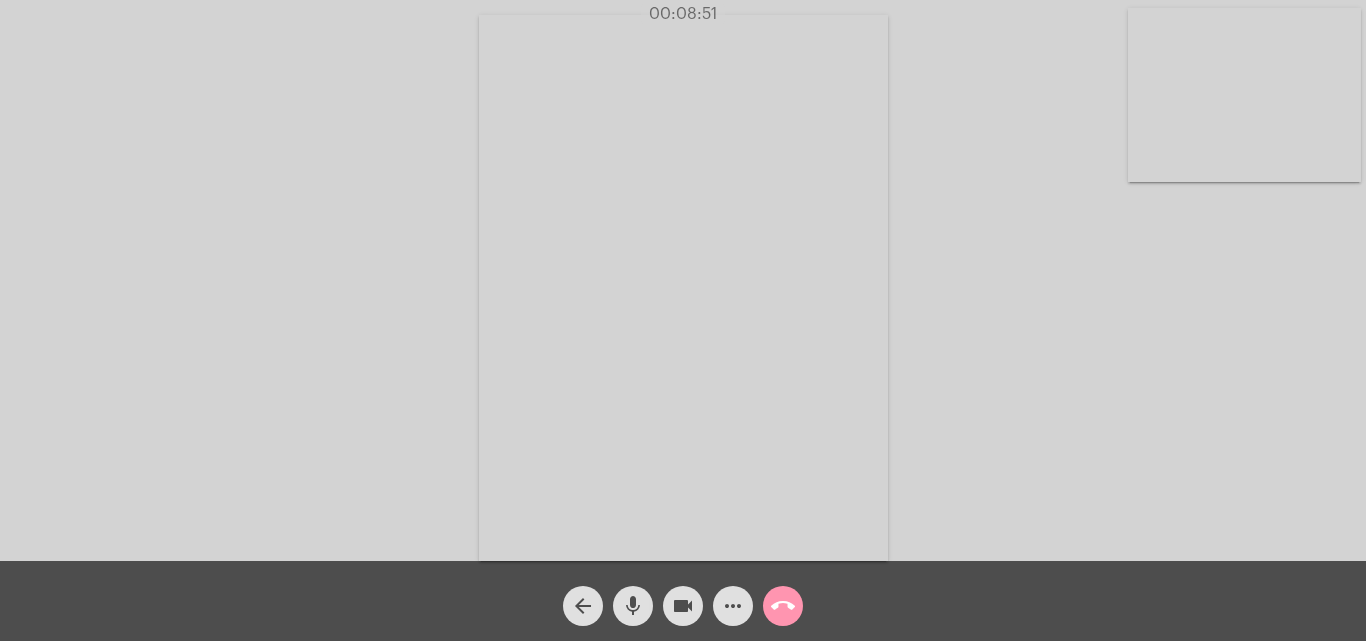 click on "call_end" at bounding box center [783, 606] 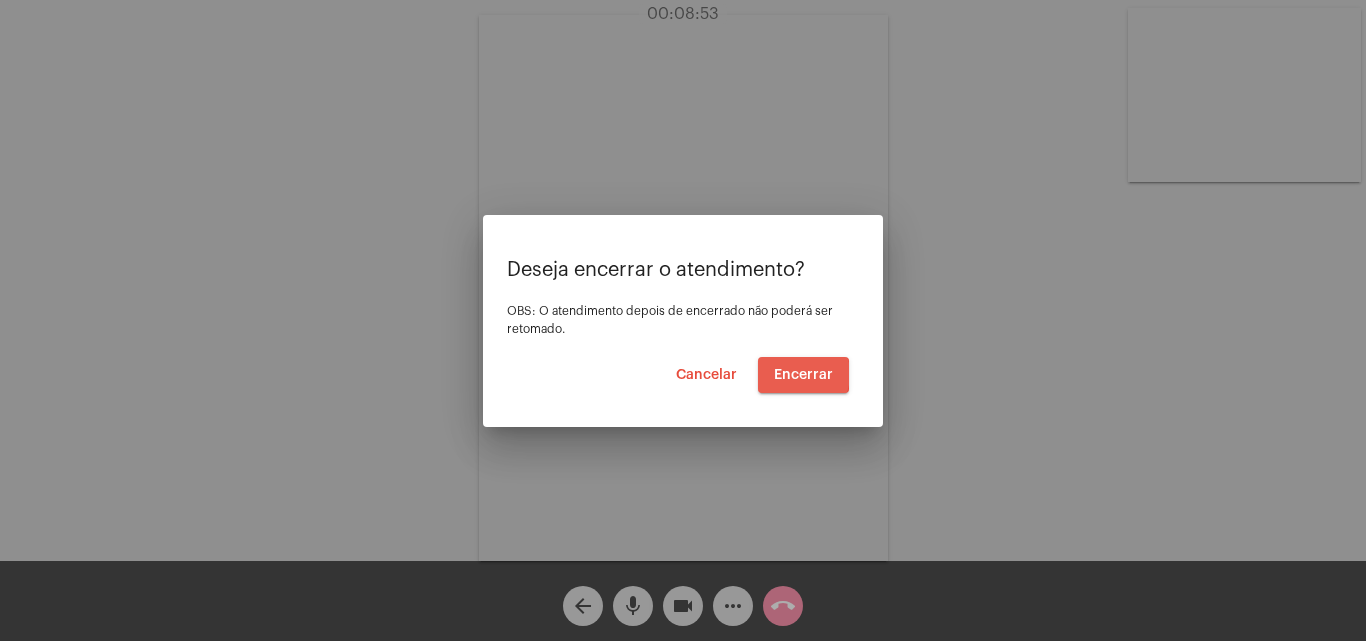 click on "Encerrar" at bounding box center [803, 375] 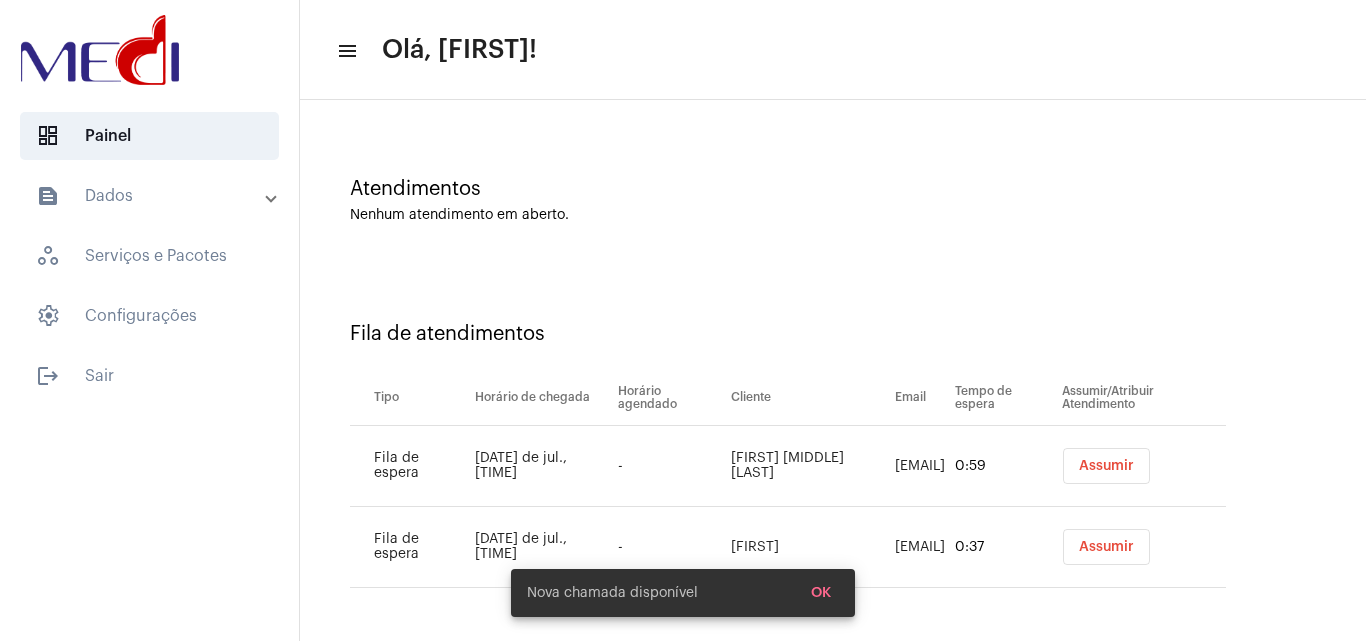 scroll, scrollTop: 108, scrollLeft: 0, axis: vertical 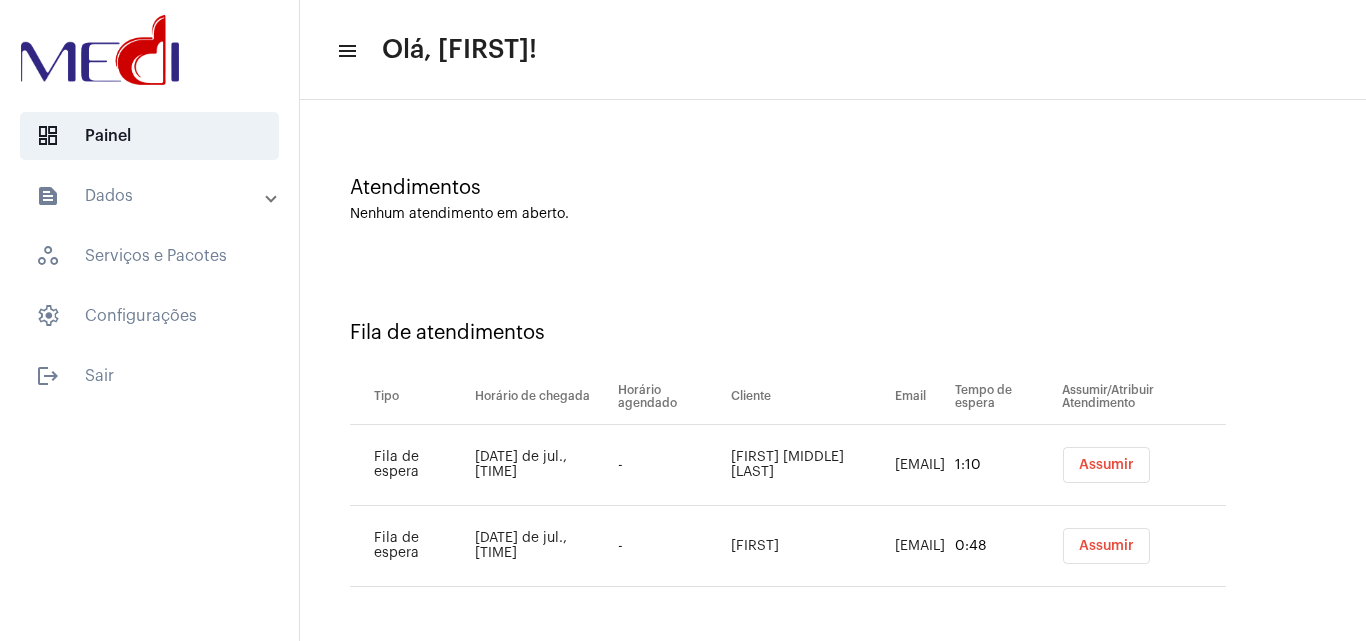 click on "Assumir" at bounding box center (1106, 465) 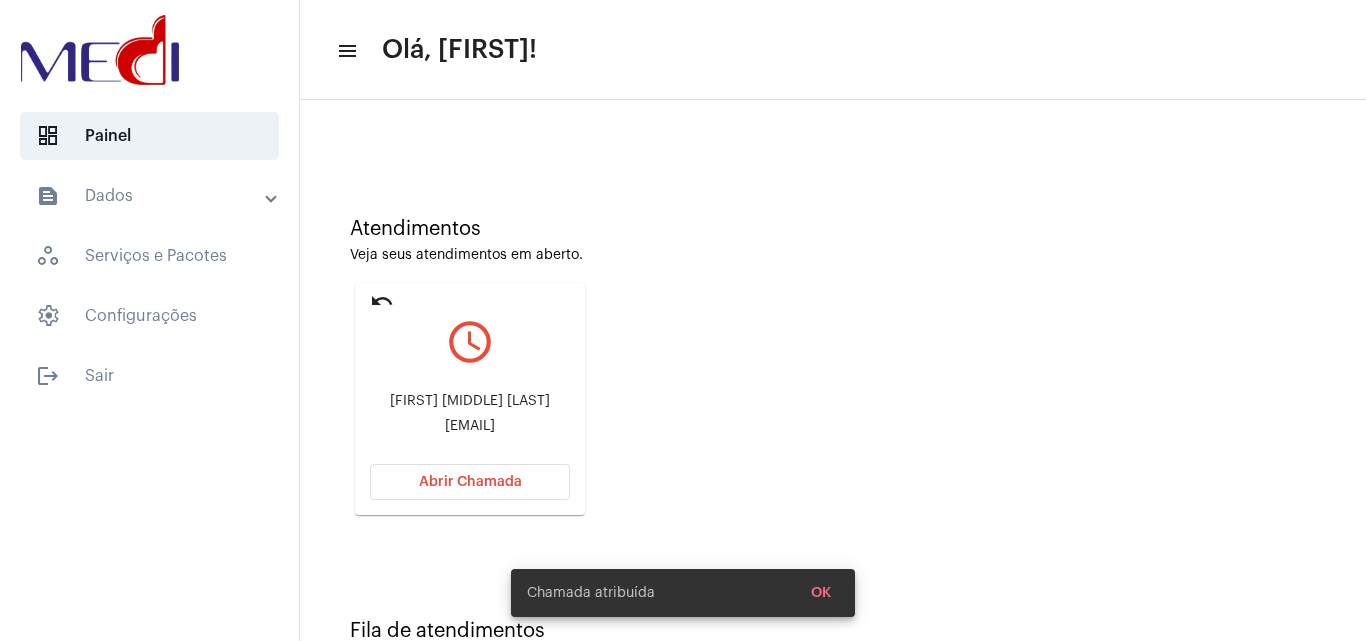 scroll, scrollTop: 200, scrollLeft: 0, axis: vertical 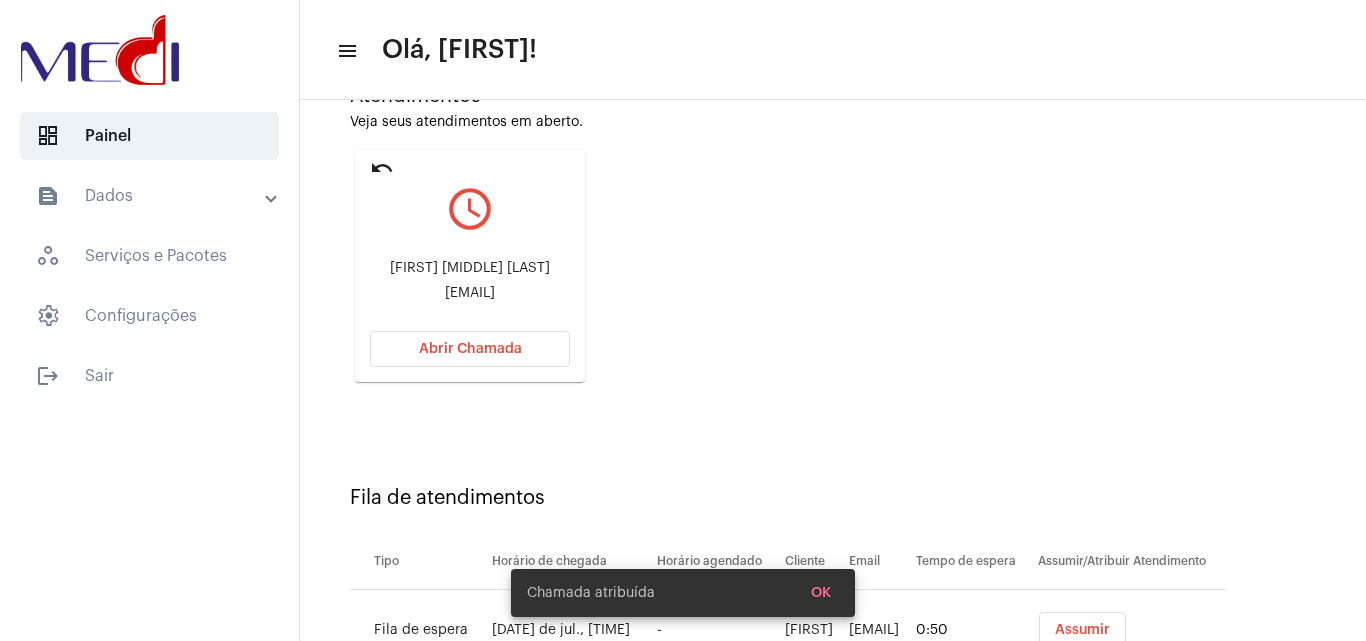 click on "thmello27@gmail.com" at bounding box center [470, 293] 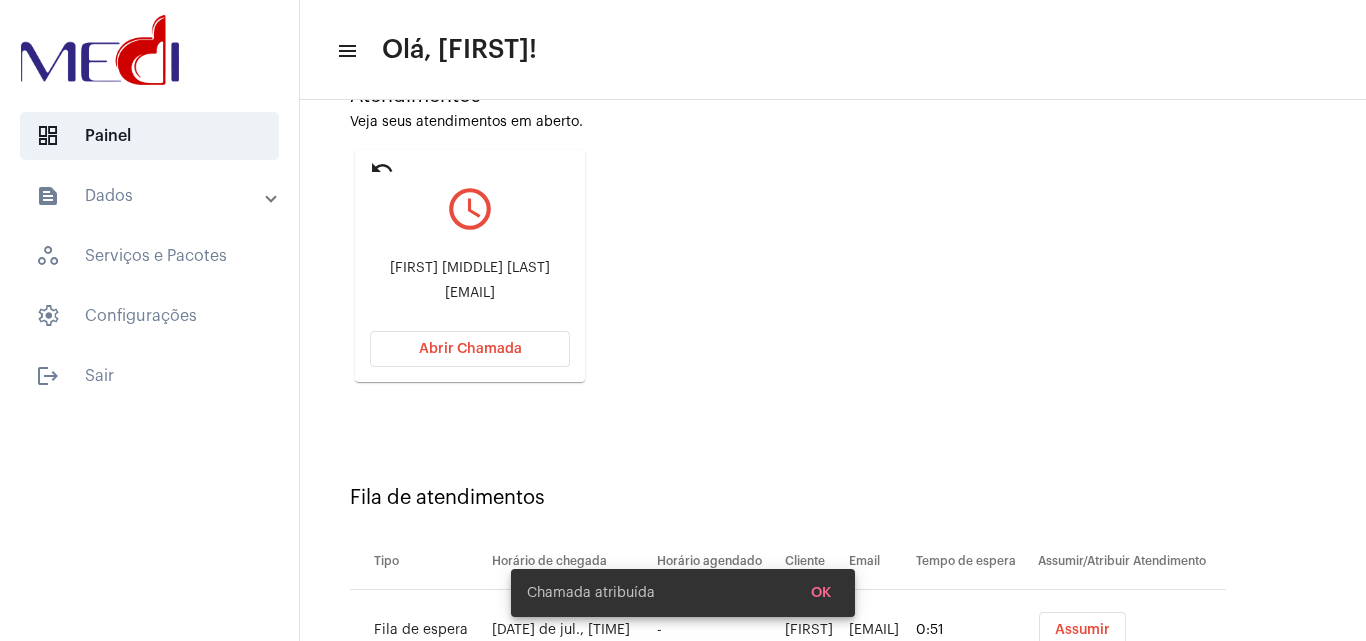 copy on "thmello27@gmail.com Abrir Chamada" 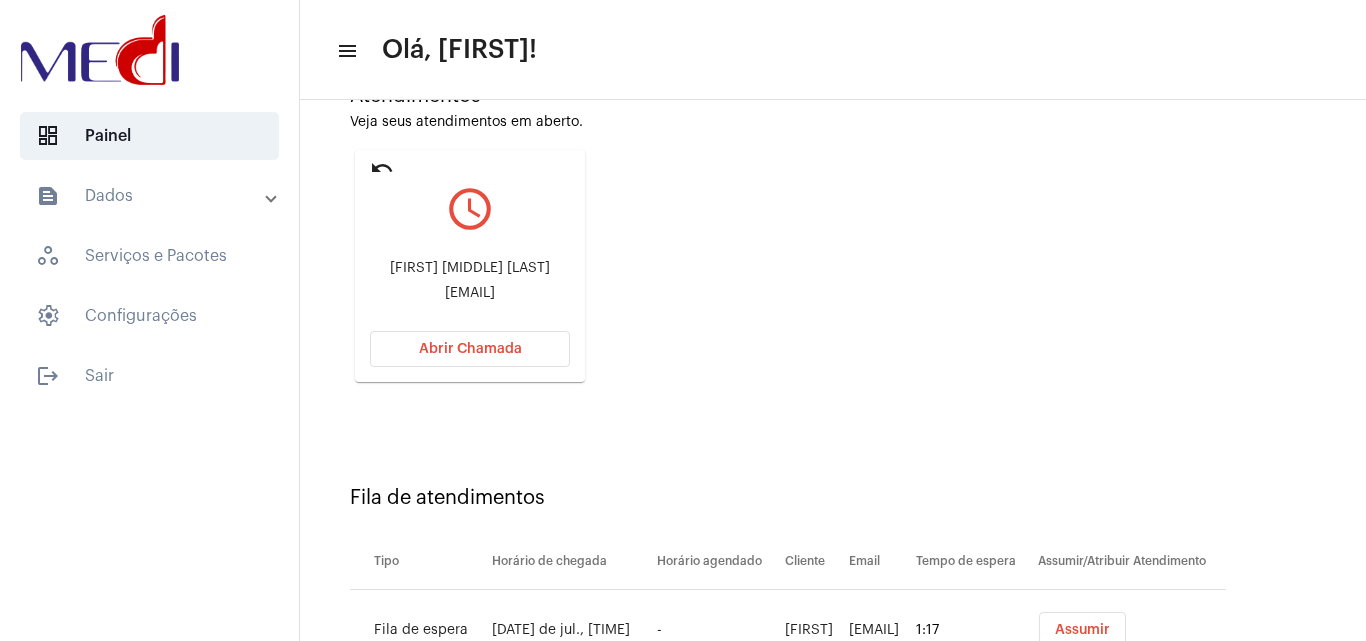scroll, scrollTop: 84, scrollLeft: 0, axis: vertical 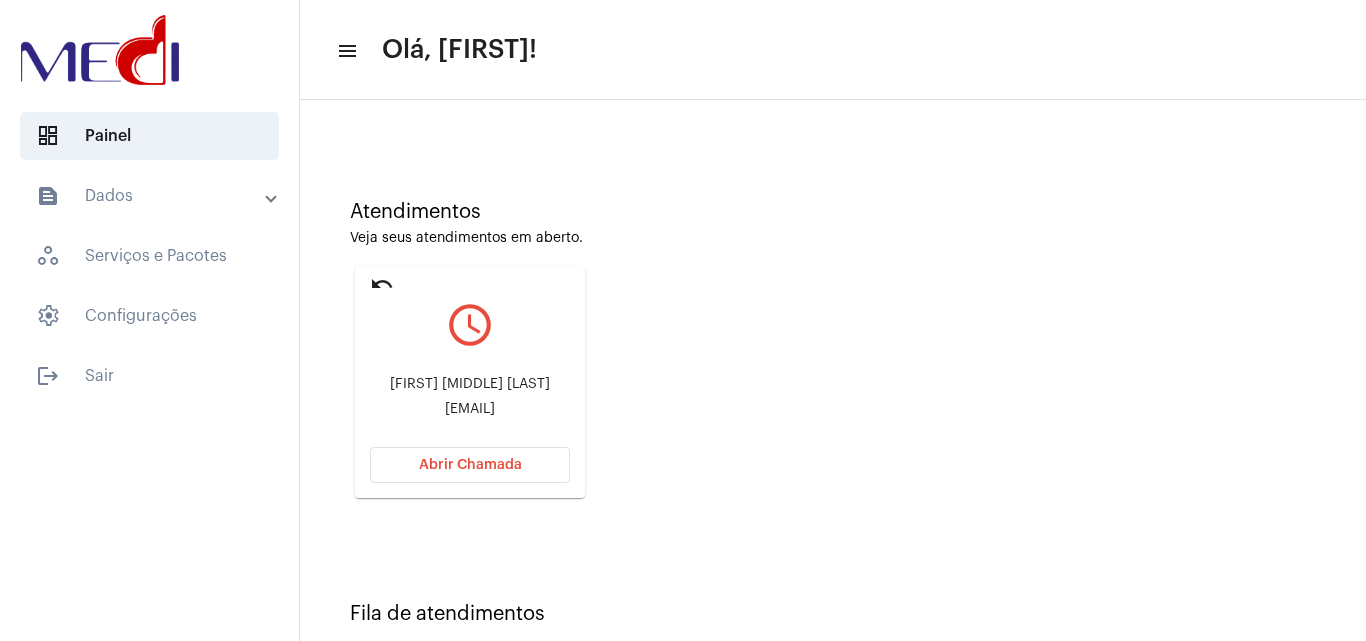 click on "Abrir Chamada" at bounding box center (470, 465) 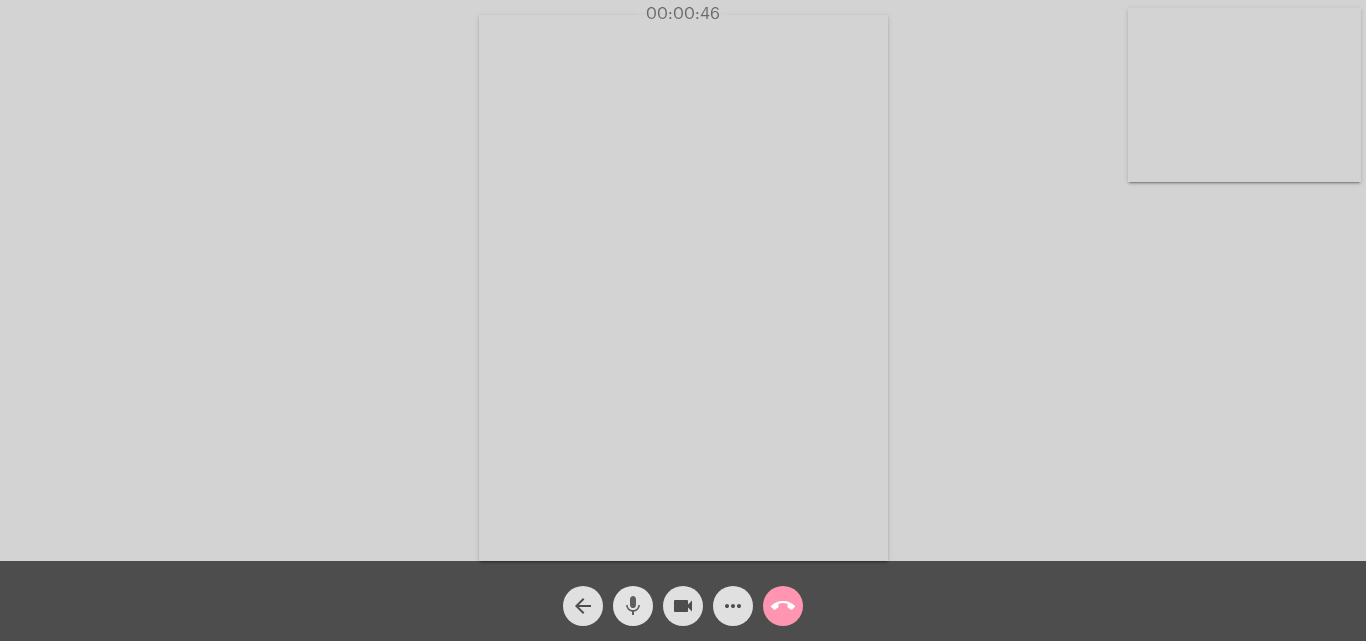 click on "mic" at bounding box center [633, 606] 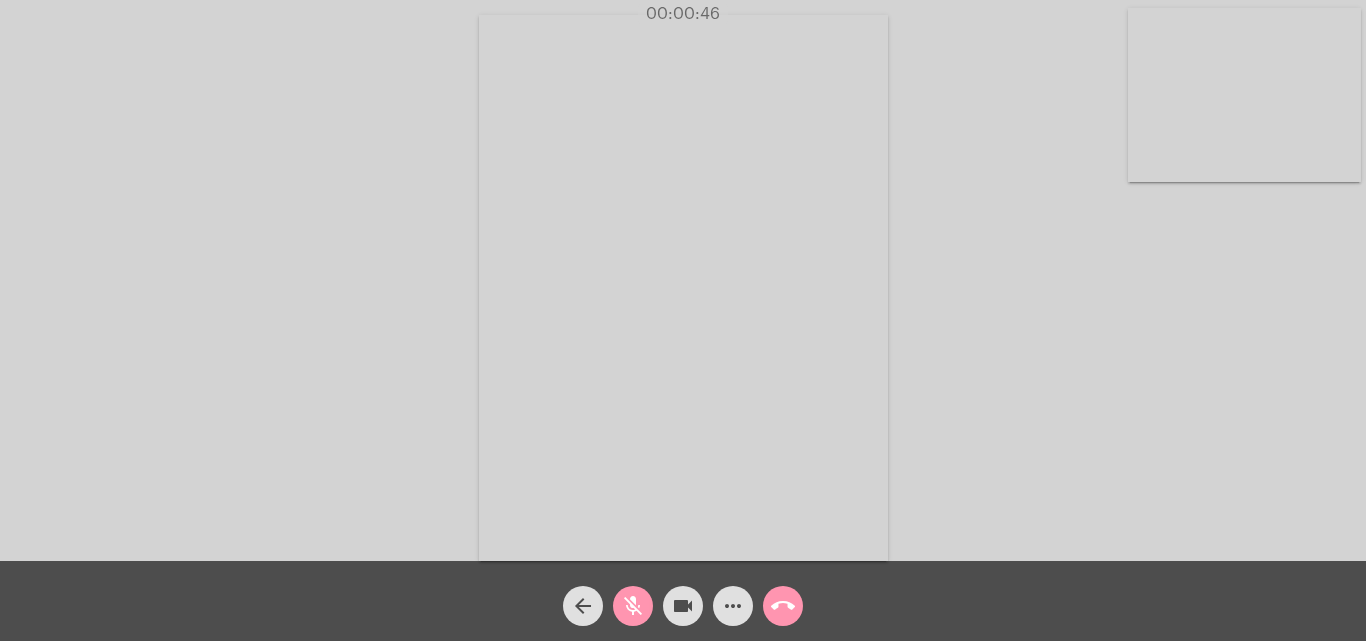 click on "videocam" at bounding box center (683, 606) 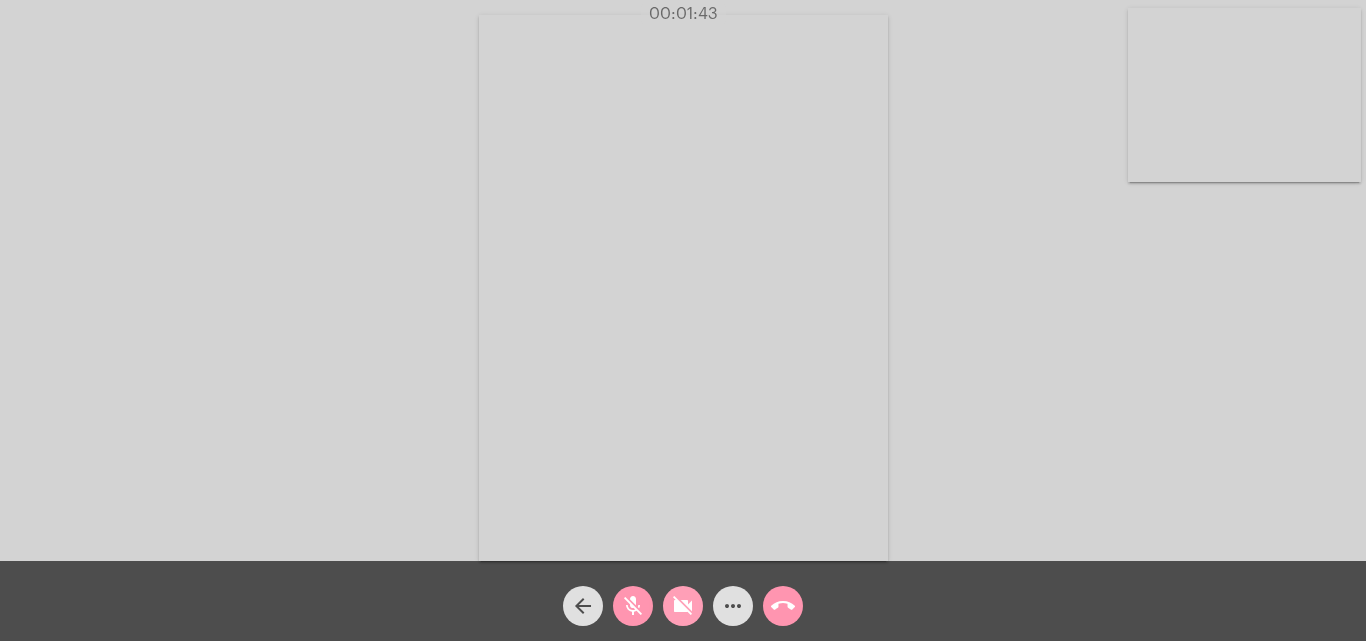 click on "videocam_off" at bounding box center (683, 606) 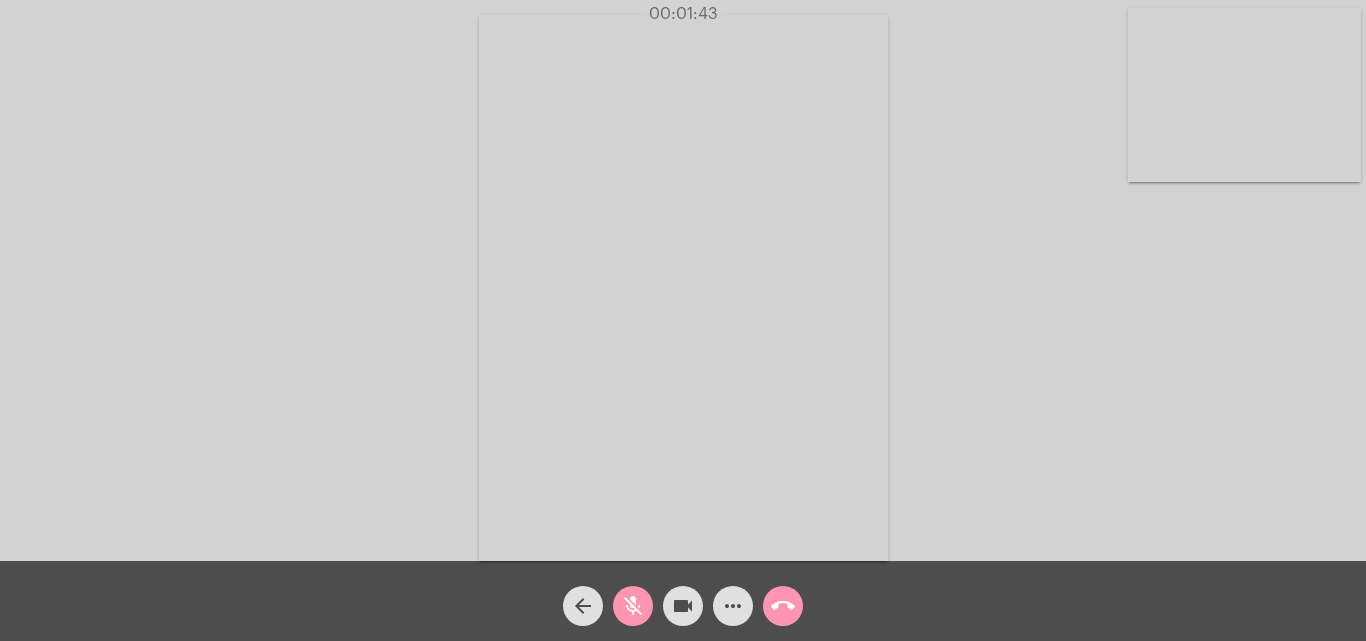 click on "mic_off" at bounding box center [633, 606] 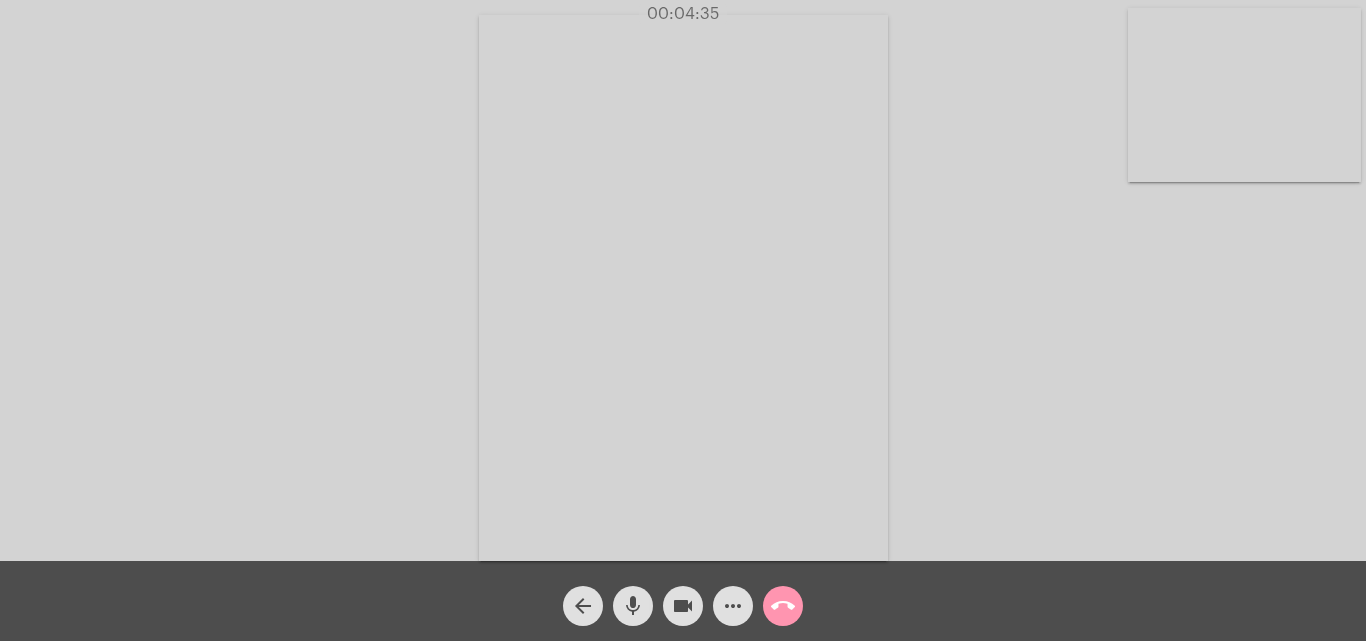 click on "call_end" at bounding box center [783, 606] 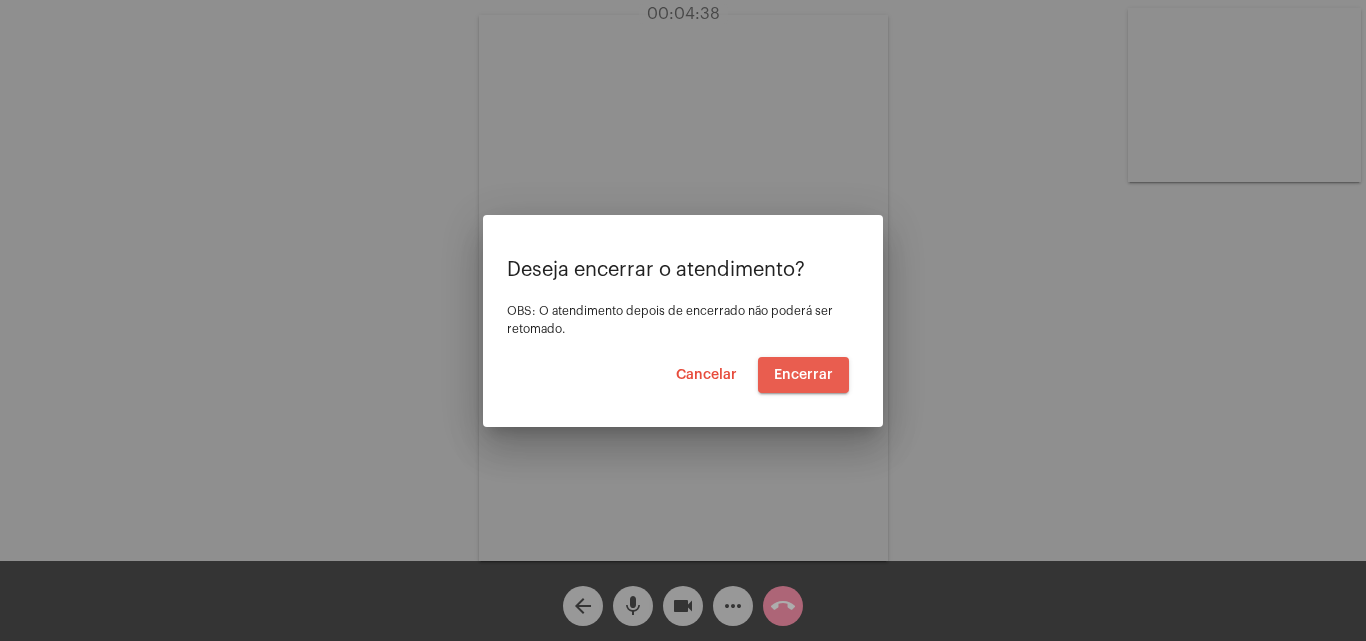 click on "Encerrar" at bounding box center [803, 375] 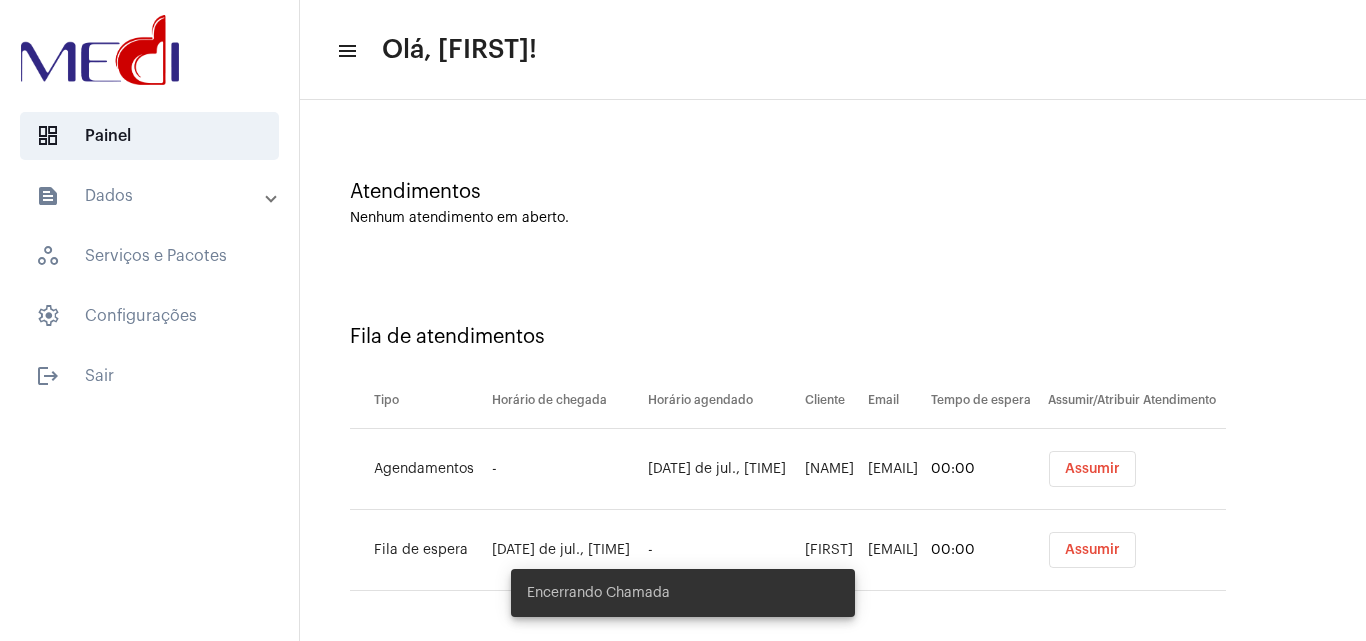 scroll, scrollTop: 108, scrollLeft: 0, axis: vertical 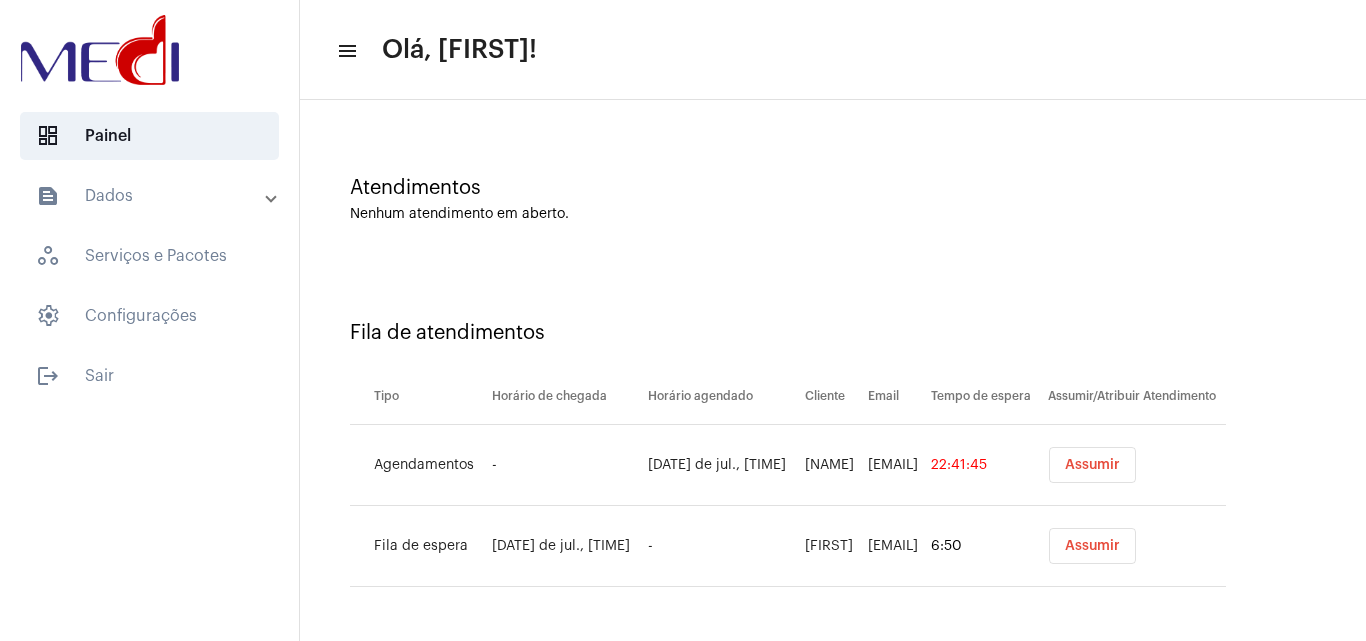 click on "Assumir" at bounding box center [1092, 465] 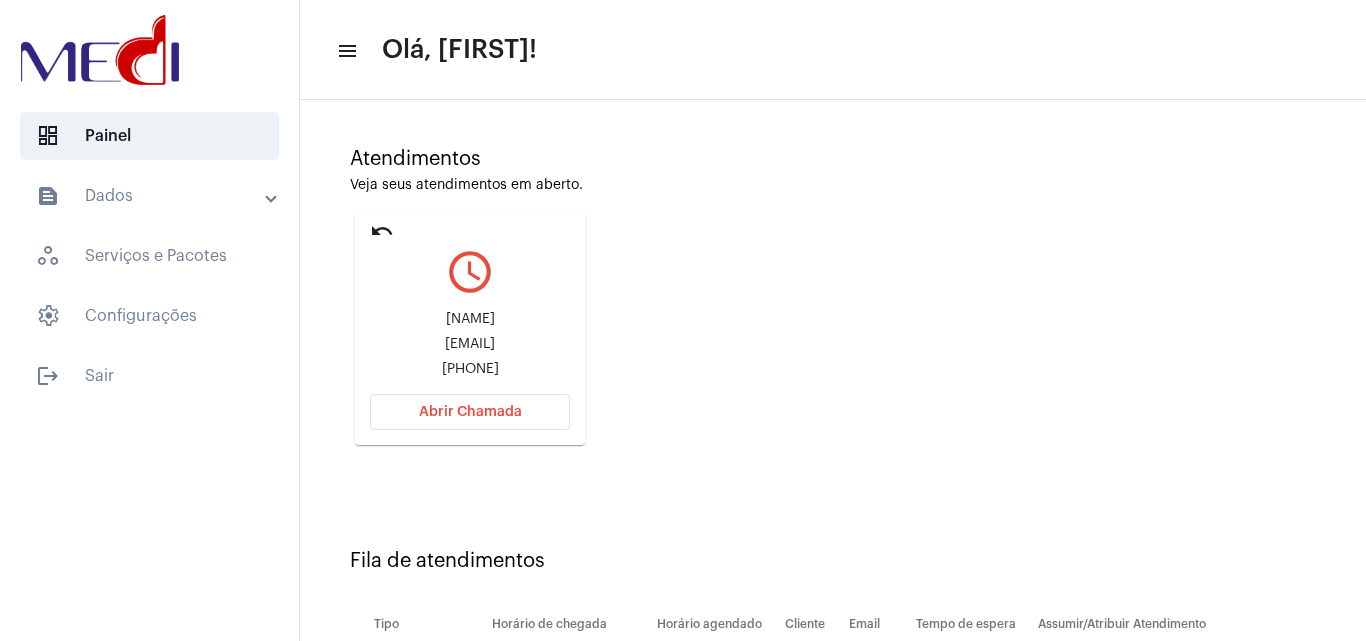 scroll, scrollTop: 284, scrollLeft: 0, axis: vertical 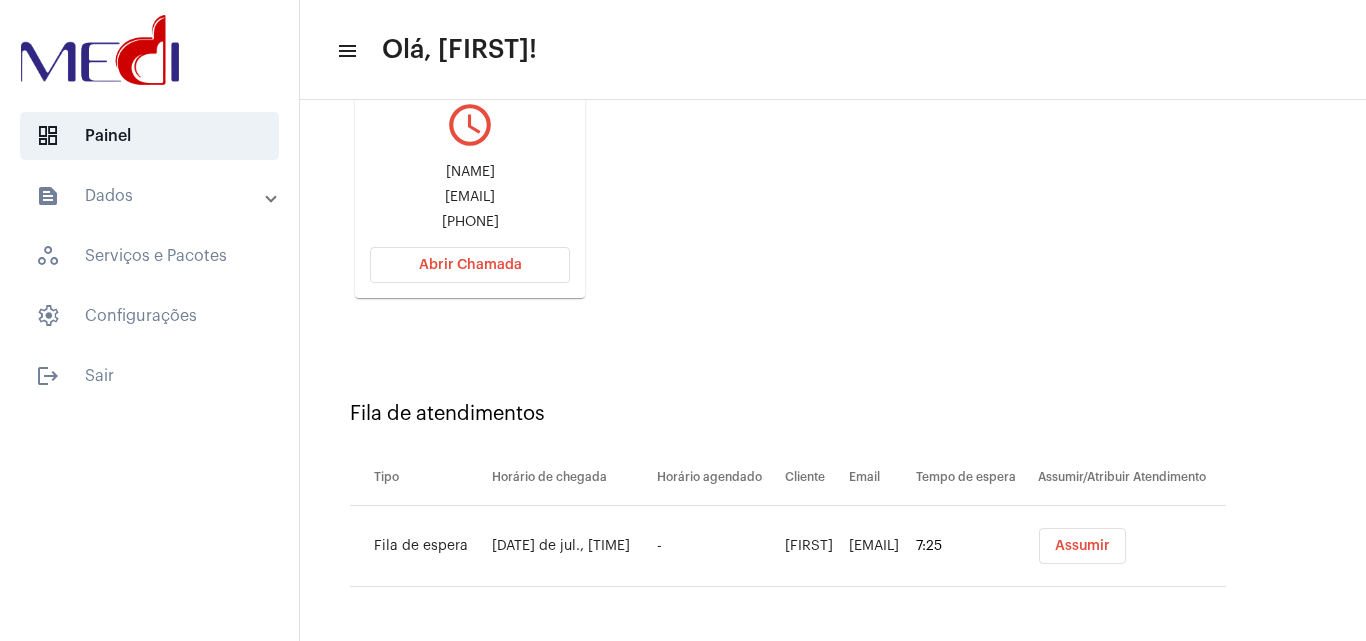 click on "Abrir Chamada" at bounding box center (470, 265) 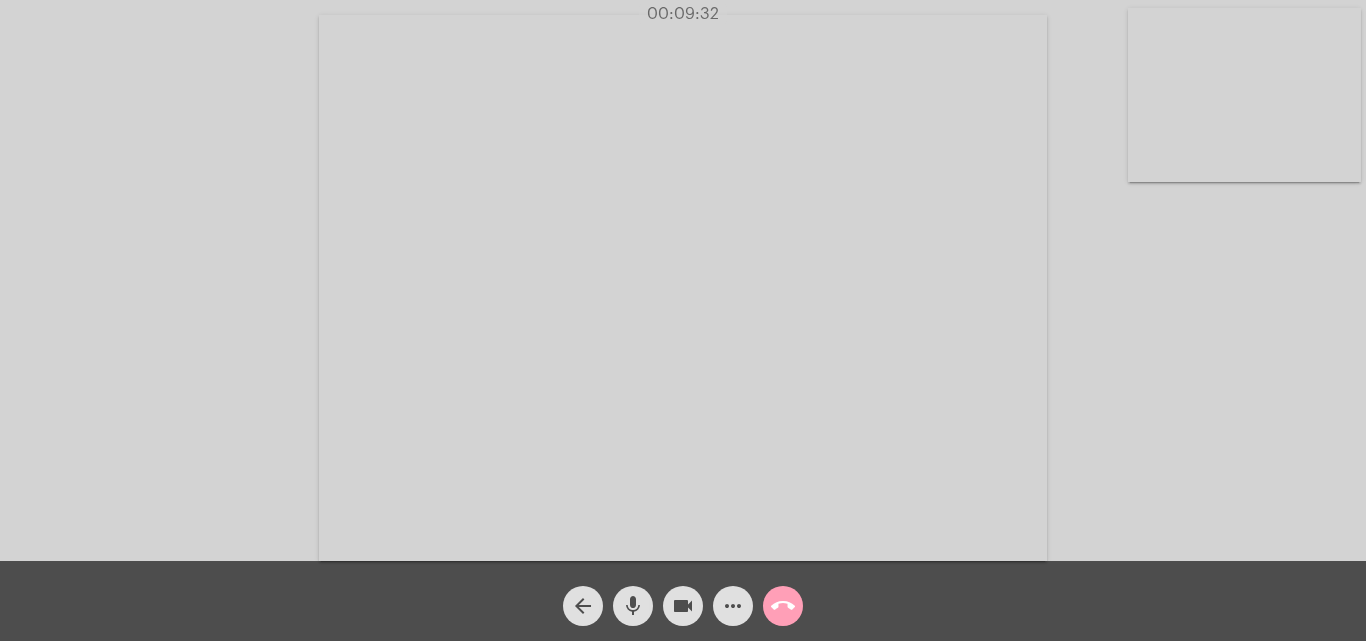 click on "call_end" at bounding box center [783, 606] 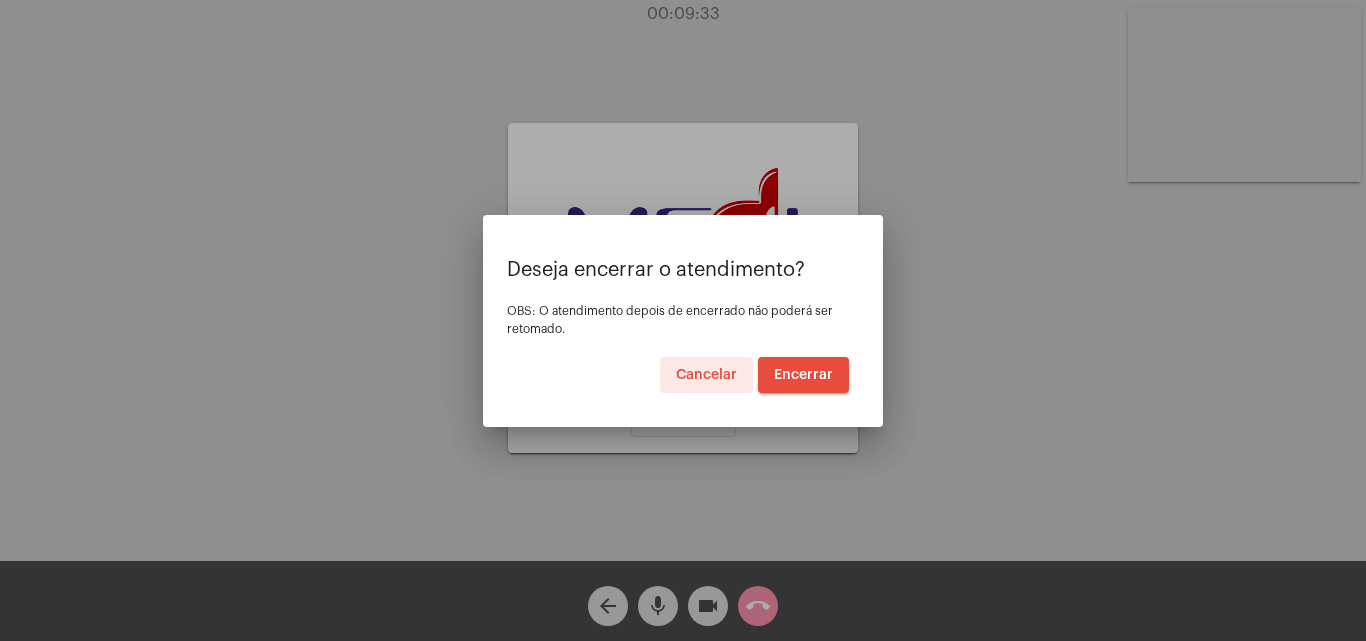 click on "Encerrar" at bounding box center (803, 375) 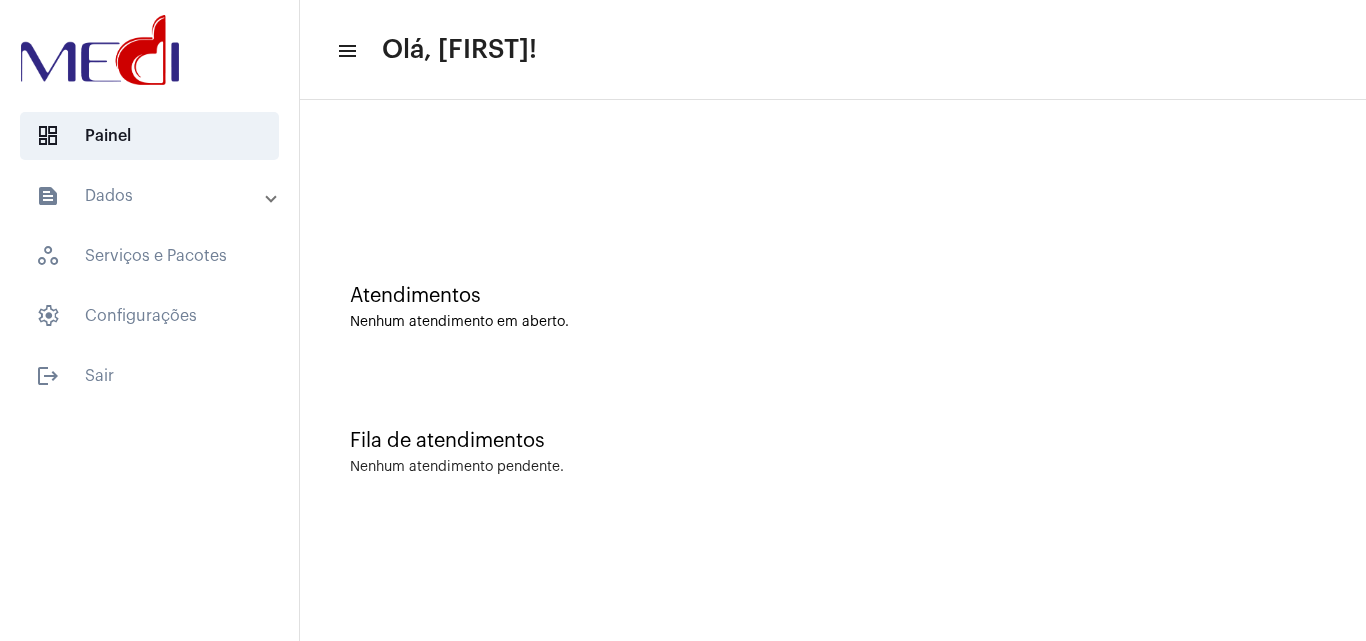 scroll, scrollTop: 0, scrollLeft: 0, axis: both 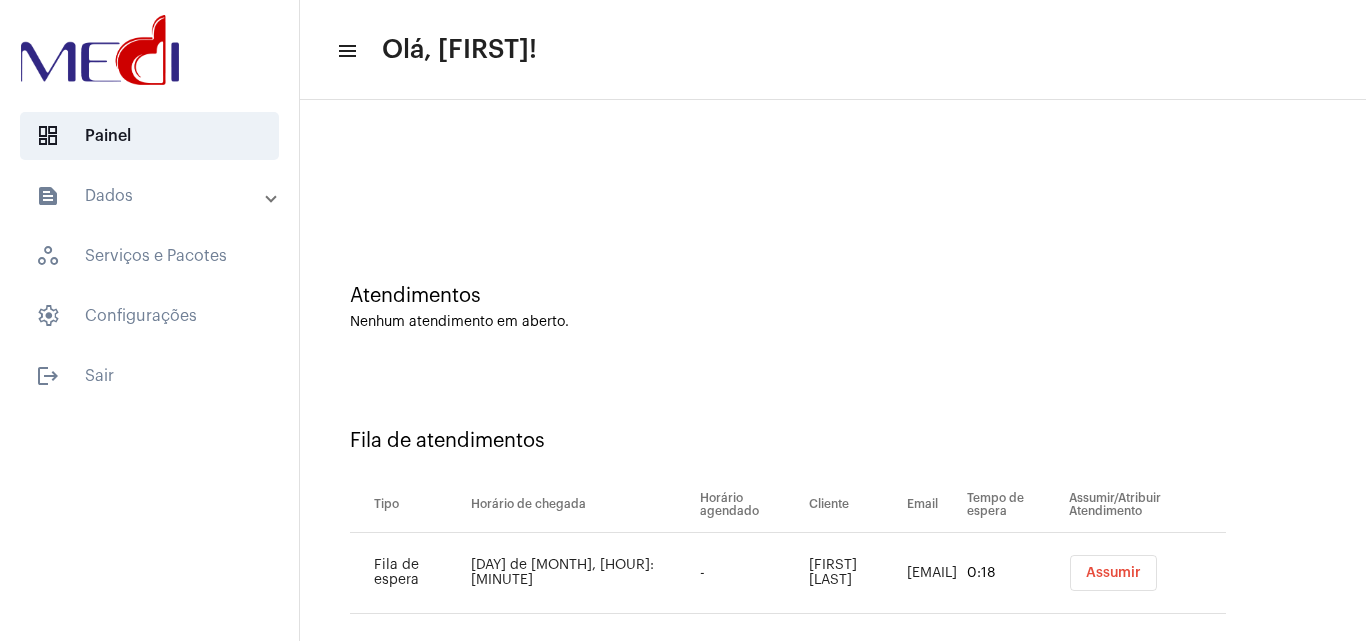 click on "Assumir" at bounding box center (1113, 573) 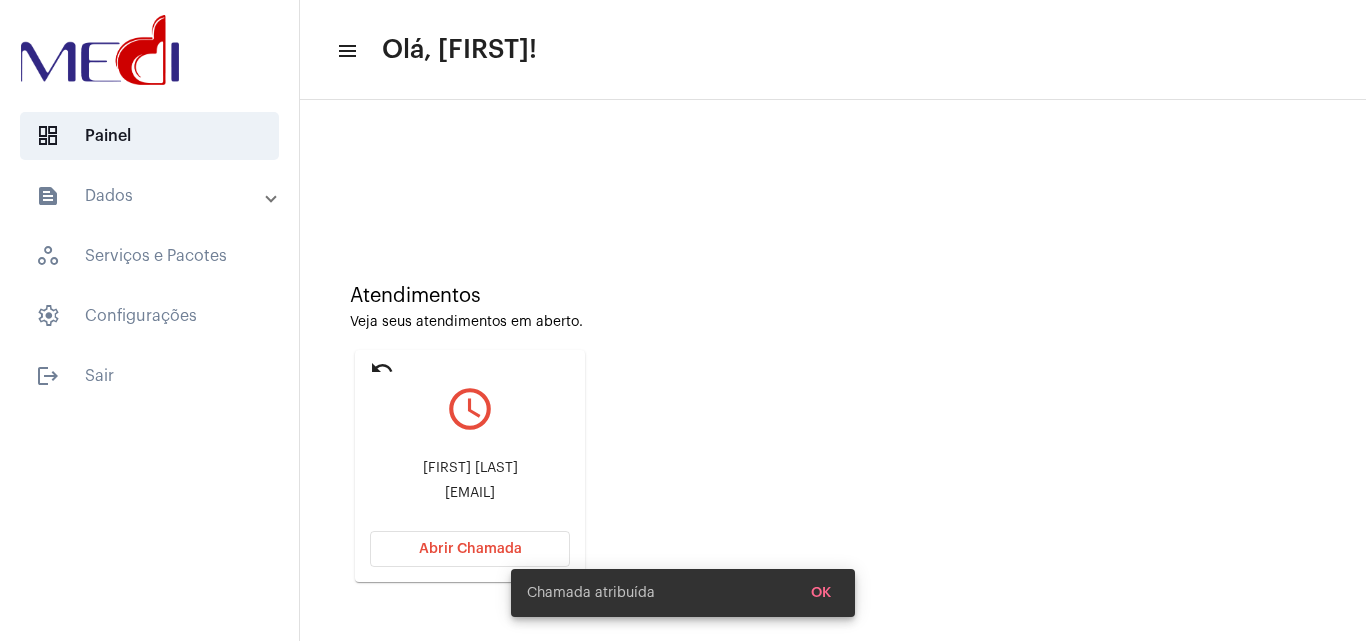 scroll, scrollTop: 141, scrollLeft: 0, axis: vertical 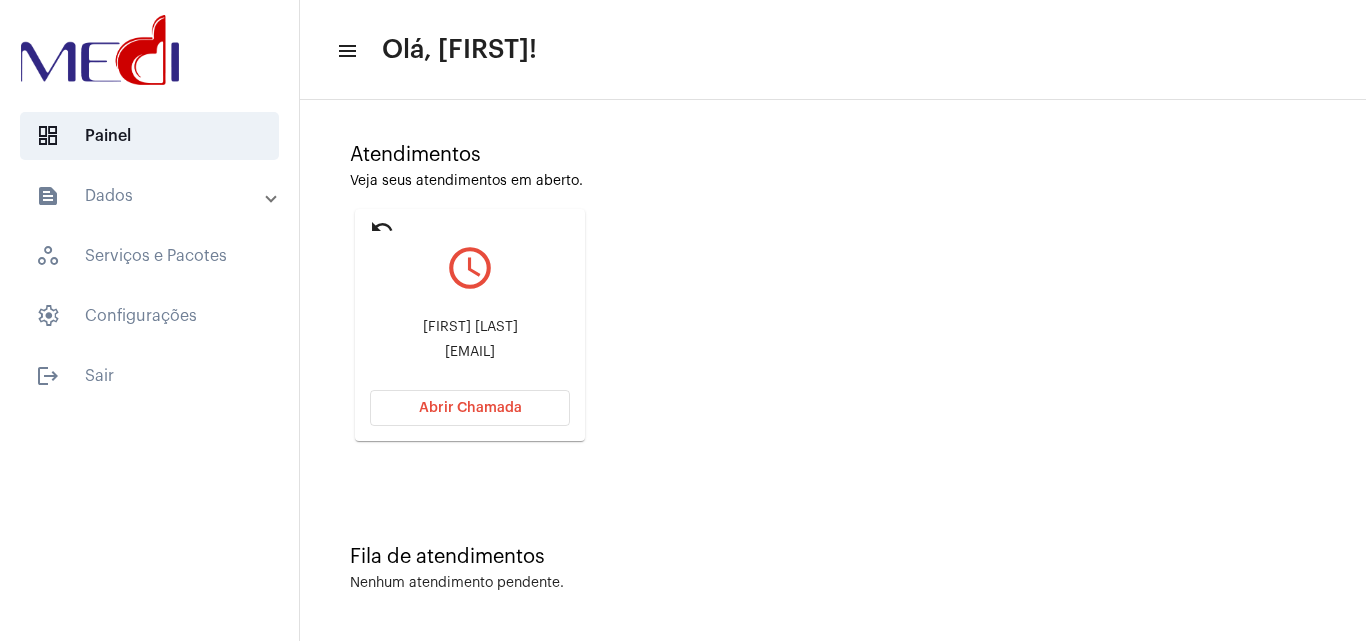 click on "[FIRST] [LAST] [EMAIL]" at bounding box center (470, 340) 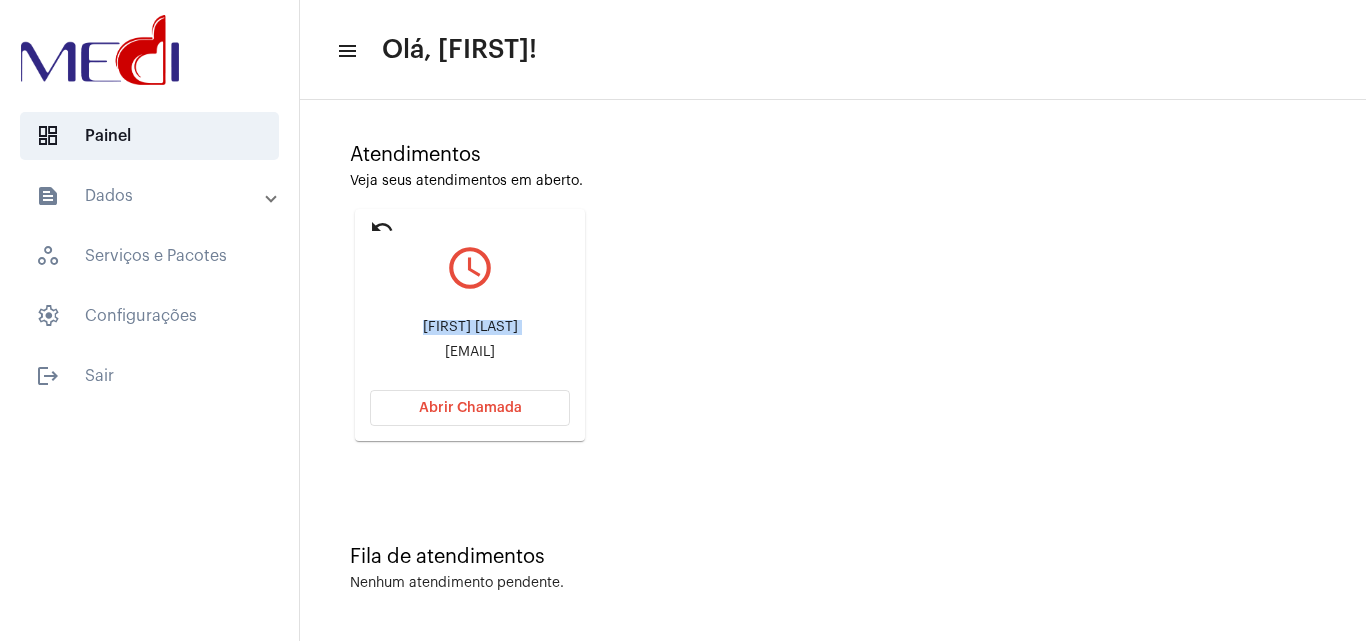 click on "Thalia nicolao mocellin" at bounding box center [470, 327] 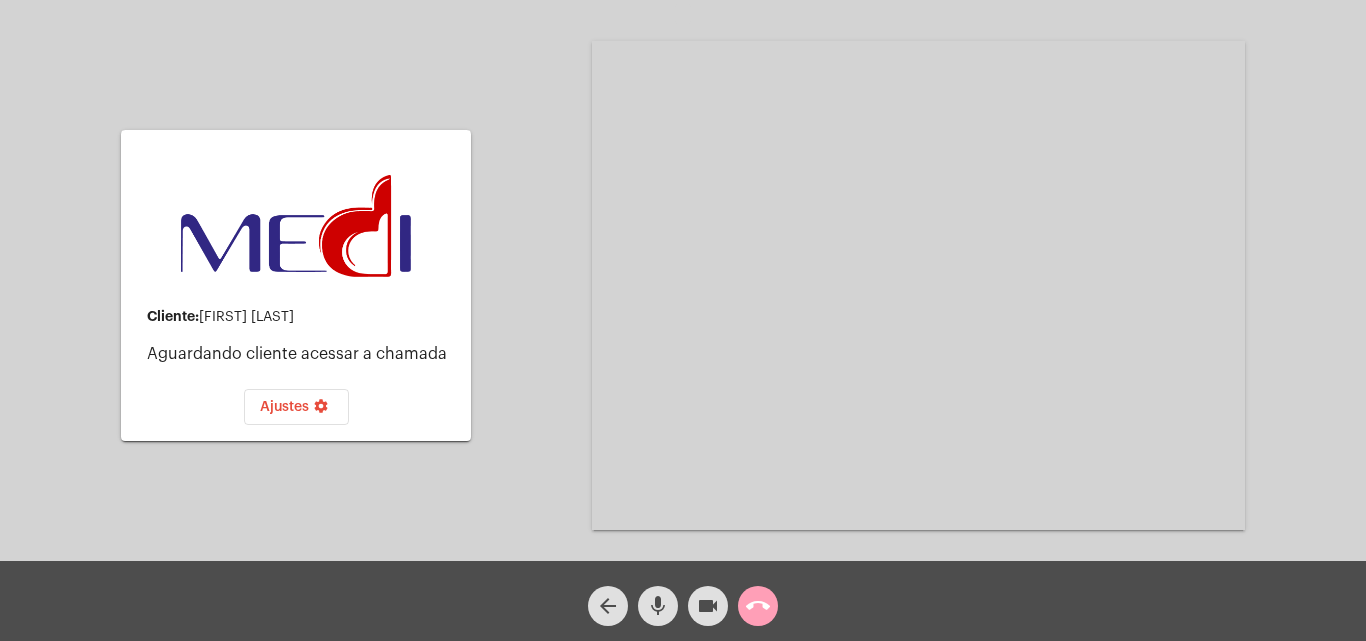 click on "call_end" at bounding box center [758, 606] 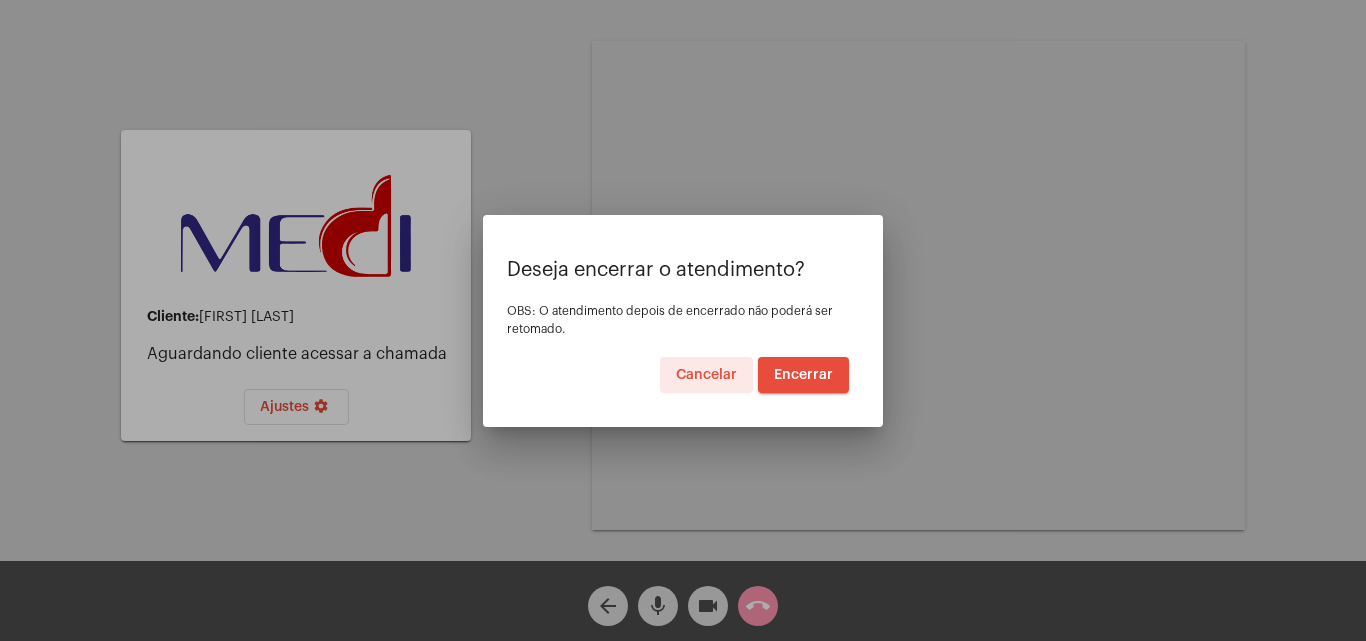 click on "Encerrar" at bounding box center [803, 375] 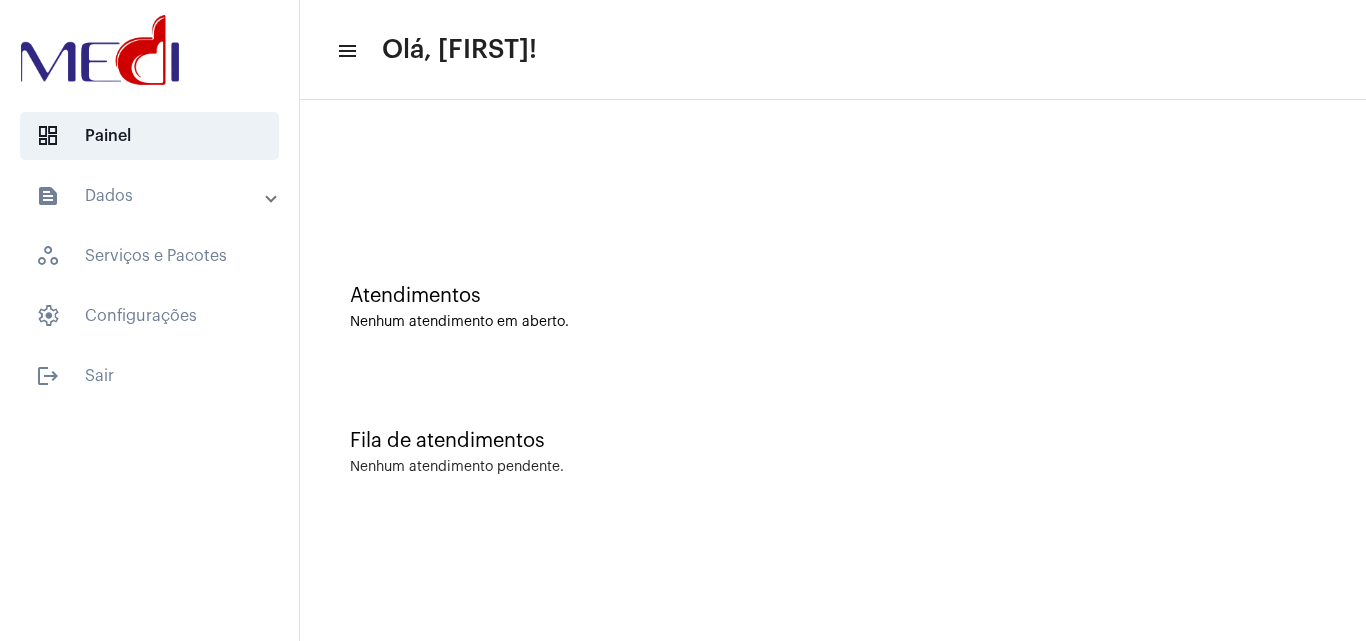 scroll, scrollTop: 0, scrollLeft: 0, axis: both 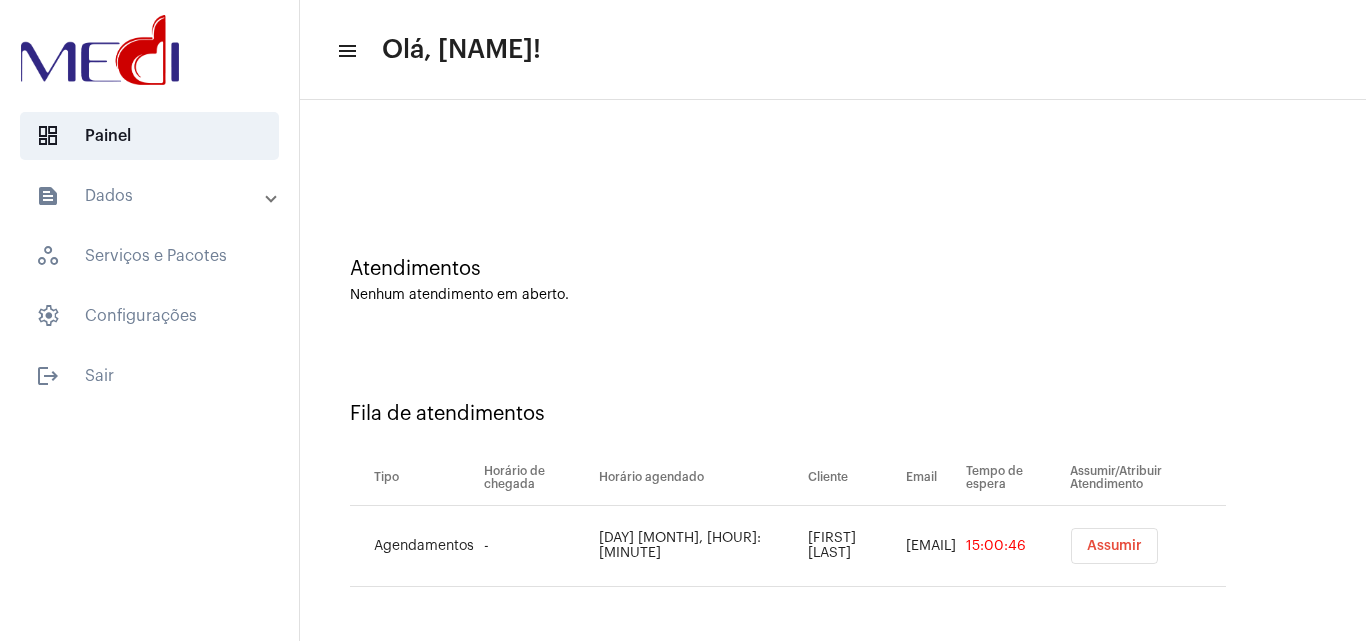 click on "Assumir" at bounding box center [1114, 546] 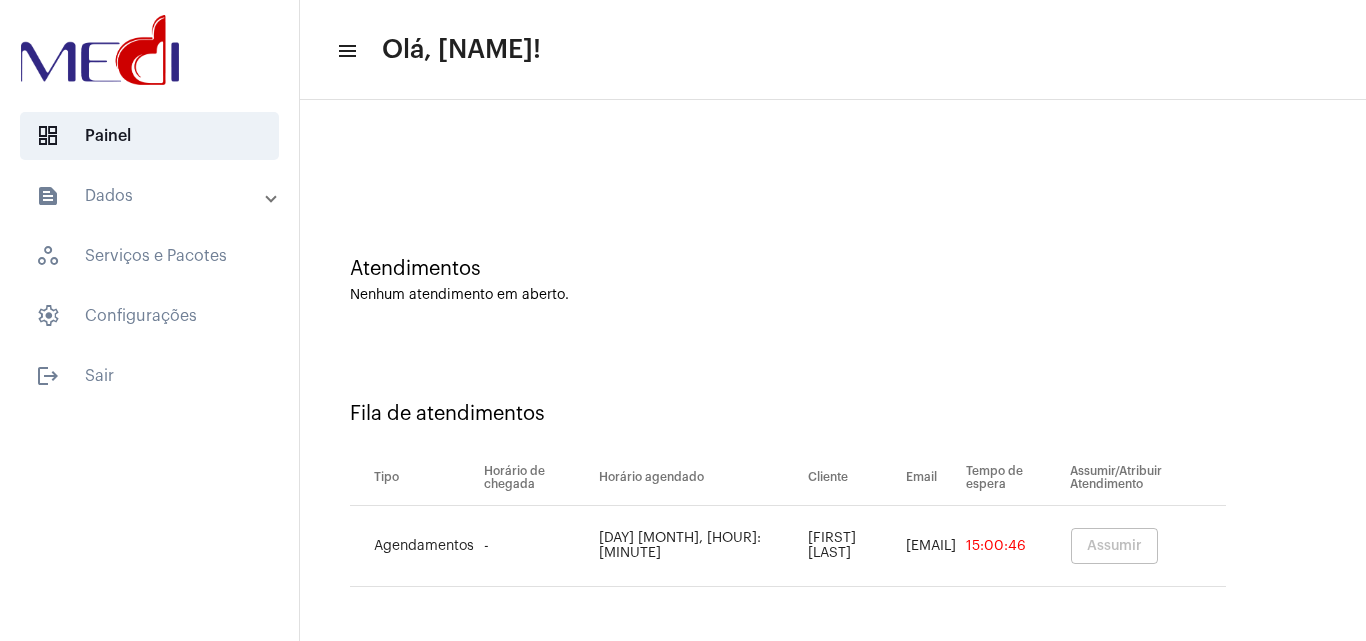 scroll, scrollTop: 0, scrollLeft: 0, axis: both 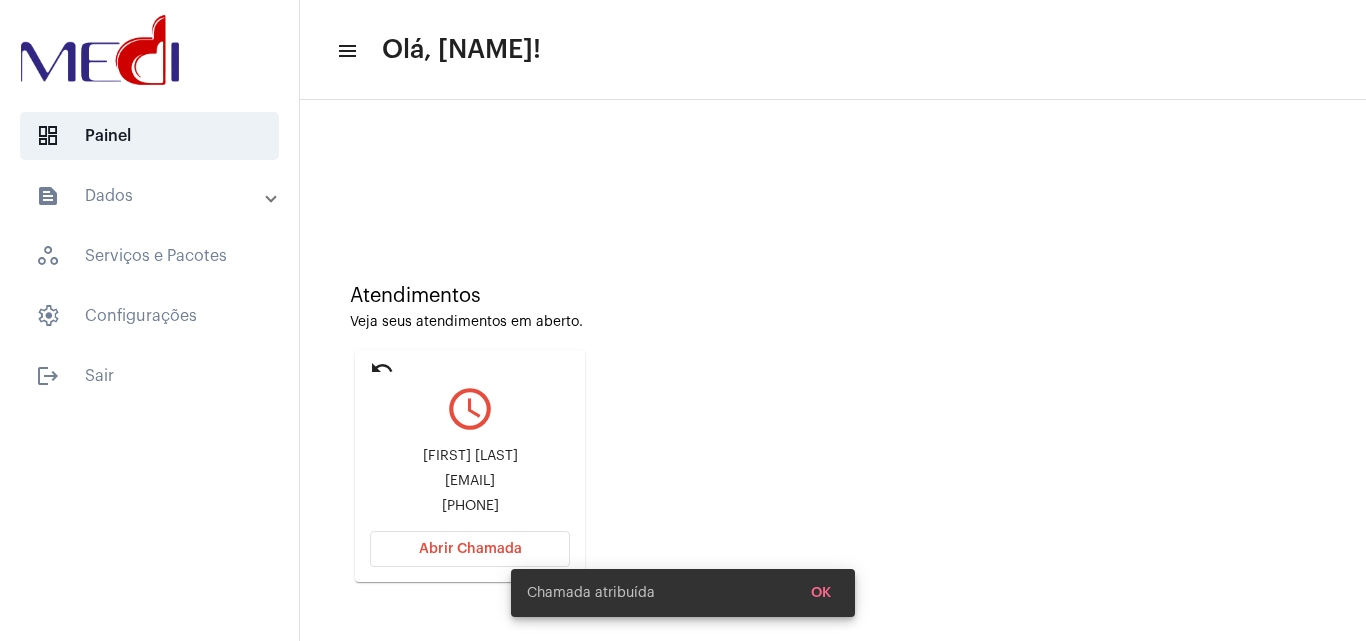 click on "Cayo.Admrural@gmail.com" at bounding box center (470, 481) 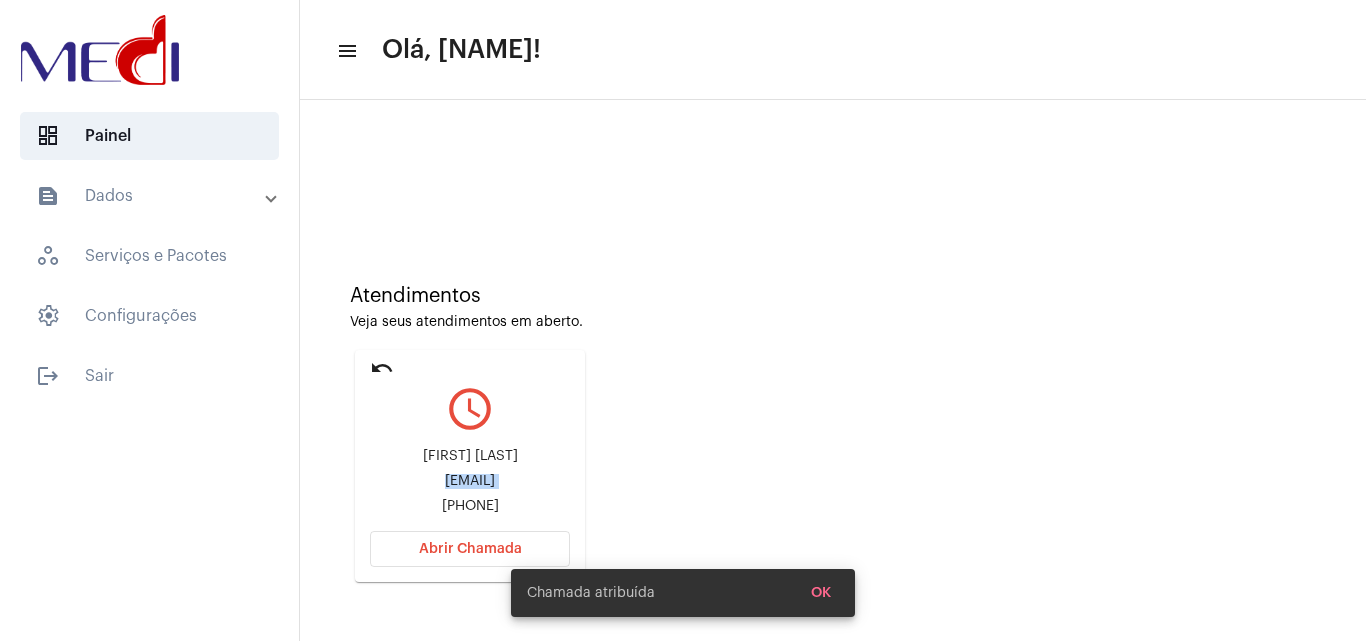click on "Cayo.Admrural@gmail.com" at bounding box center [470, 481] 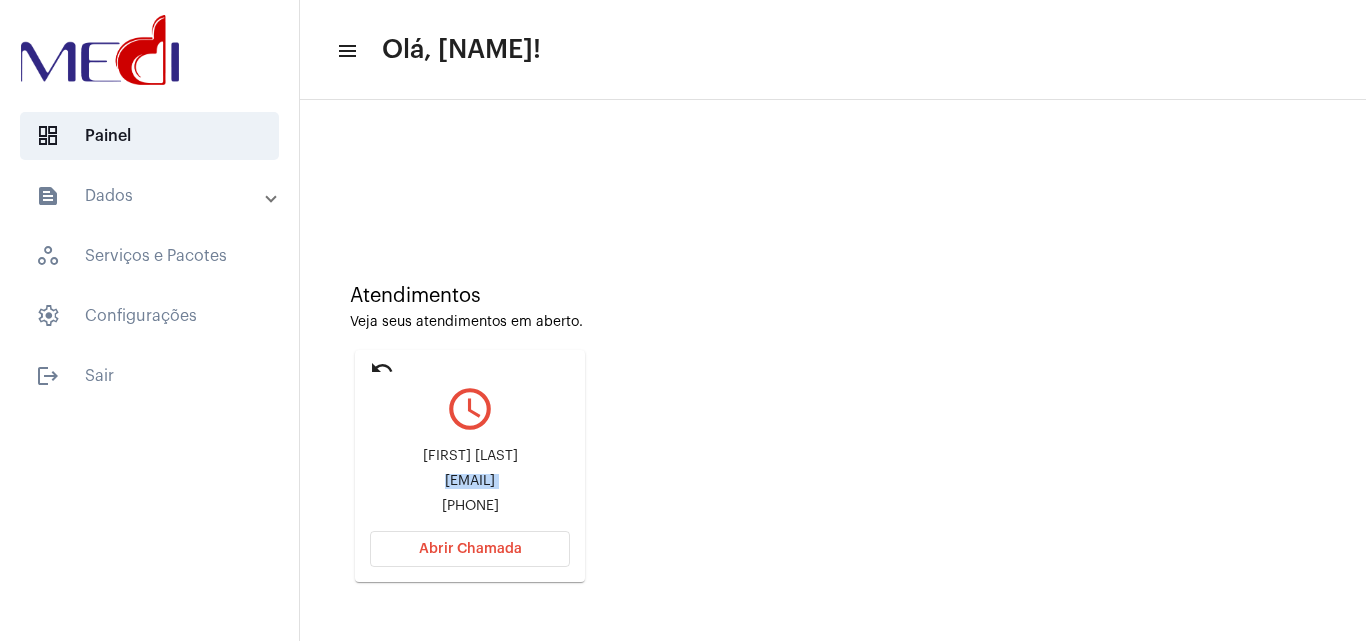 click on "Abrir Chamada" at bounding box center [470, 549] 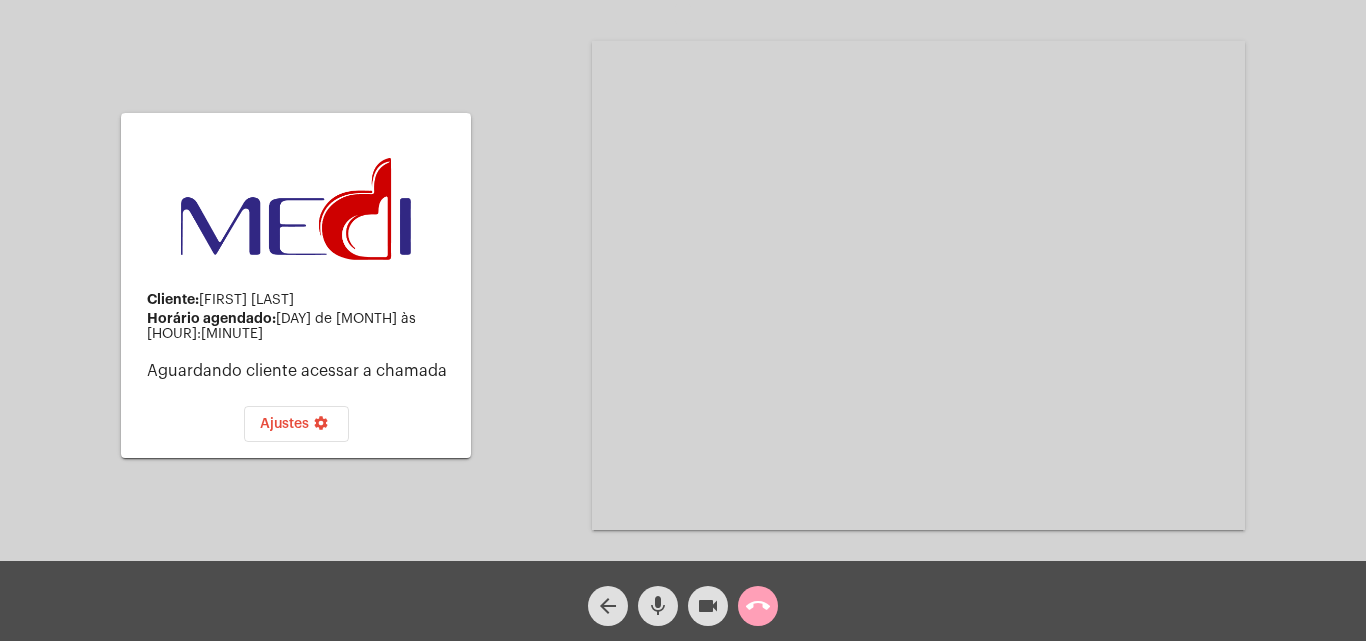click on "call_end" at bounding box center [758, 606] 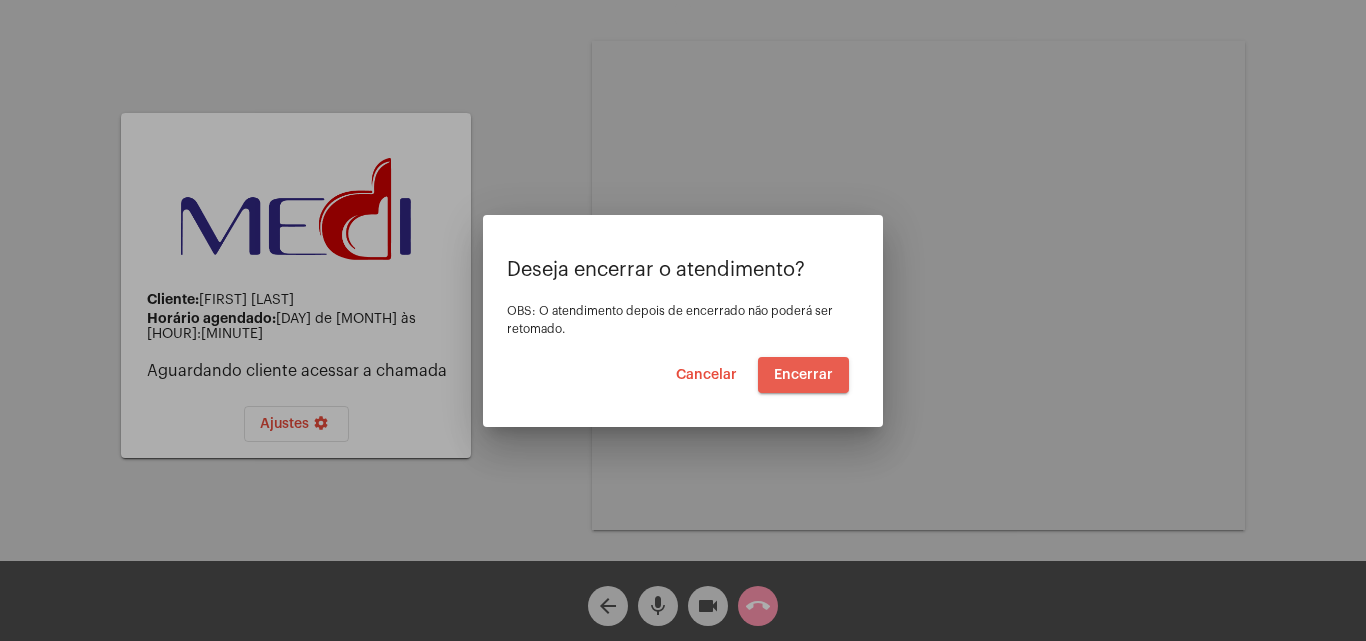 click on "Encerrar" at bounding box center (803, 375) 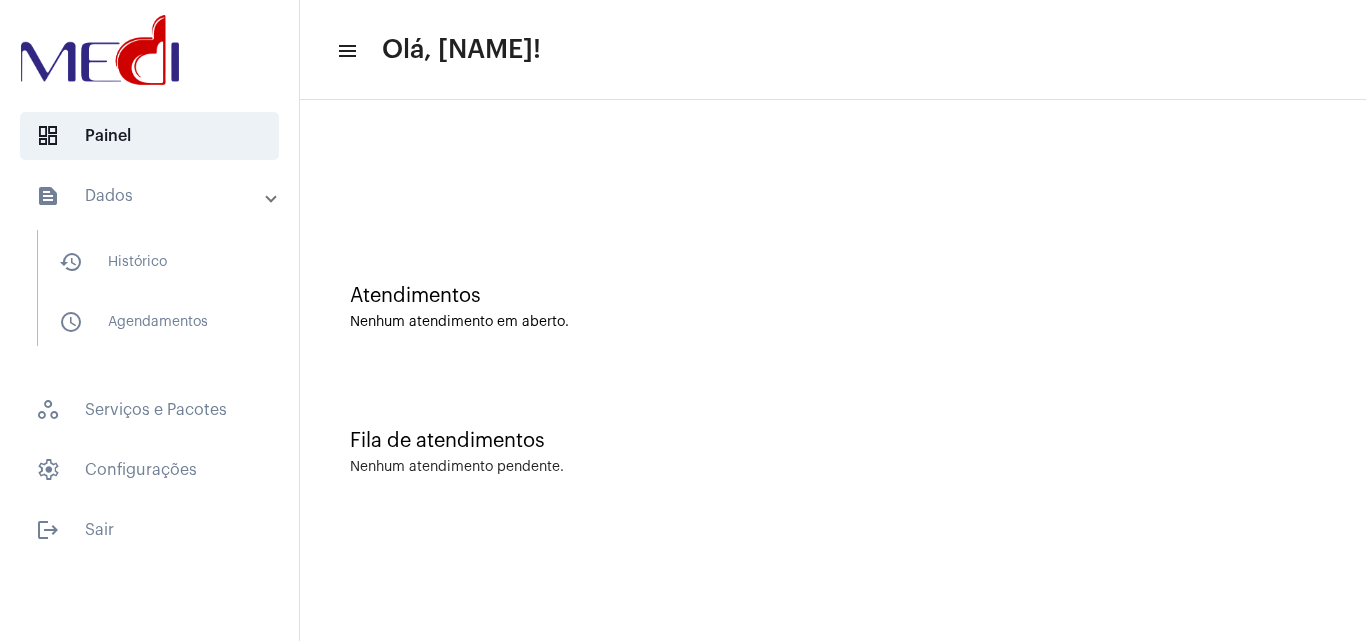 scroll, scrollTop: 0, scrollLeft: 0, axis: both 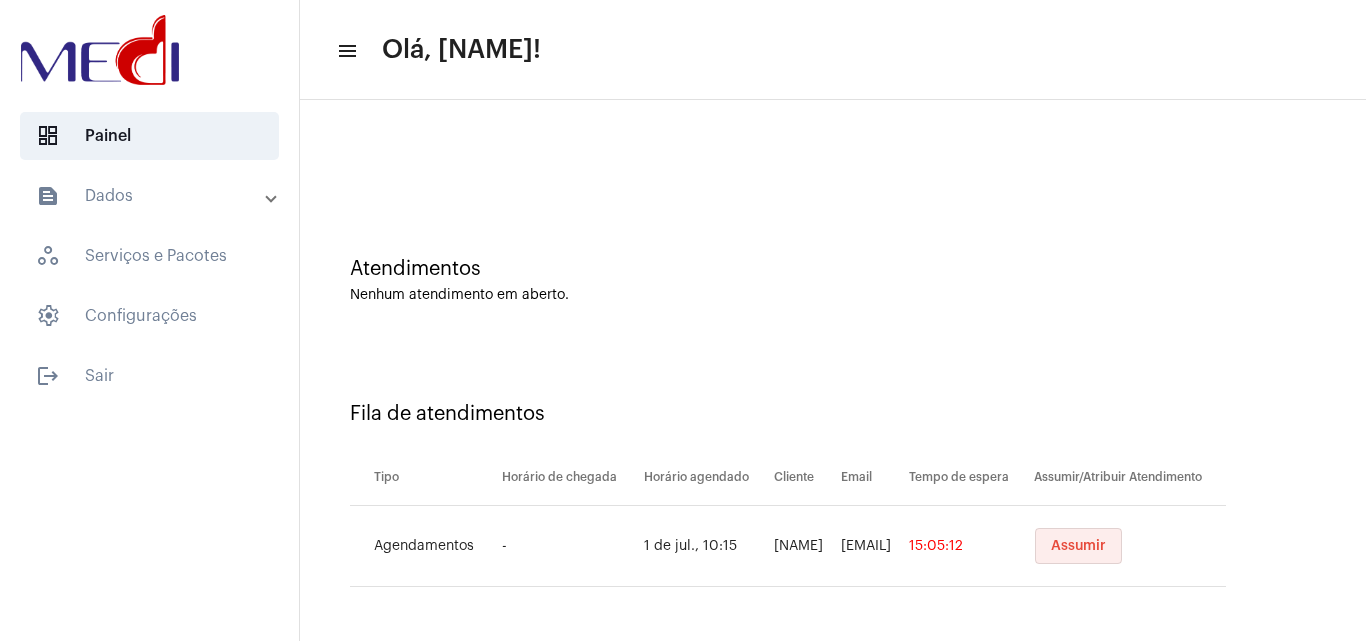 click on "Assumir" at bounding box center [1078, 546] 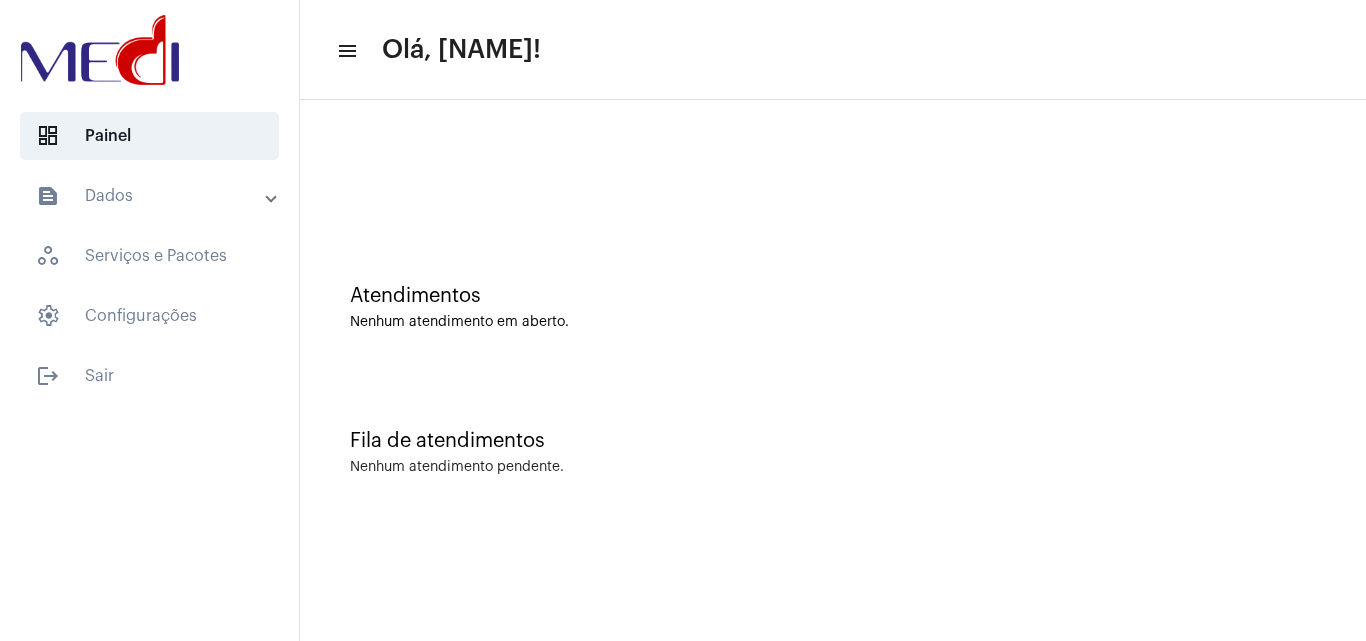scroll, scrollTop: 0, scrollLeft: 0, axis: both 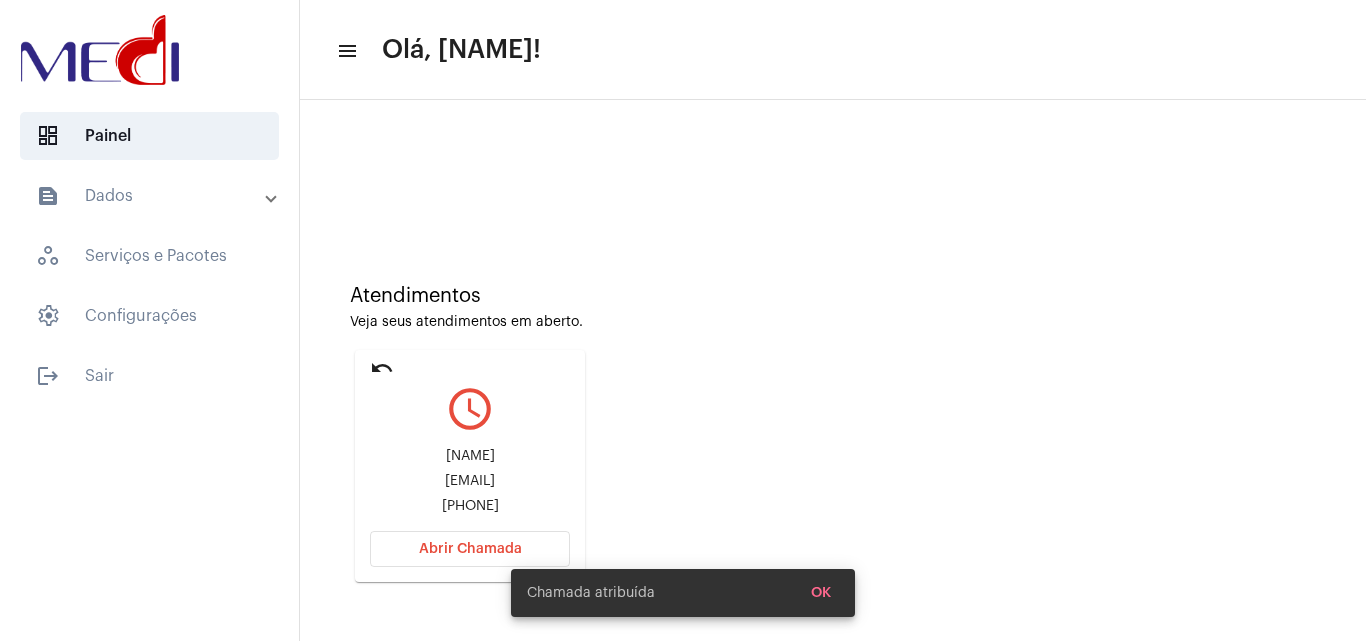 click on "jovimariamelo@yahoo.com.br" at bounding box center [470, 481] 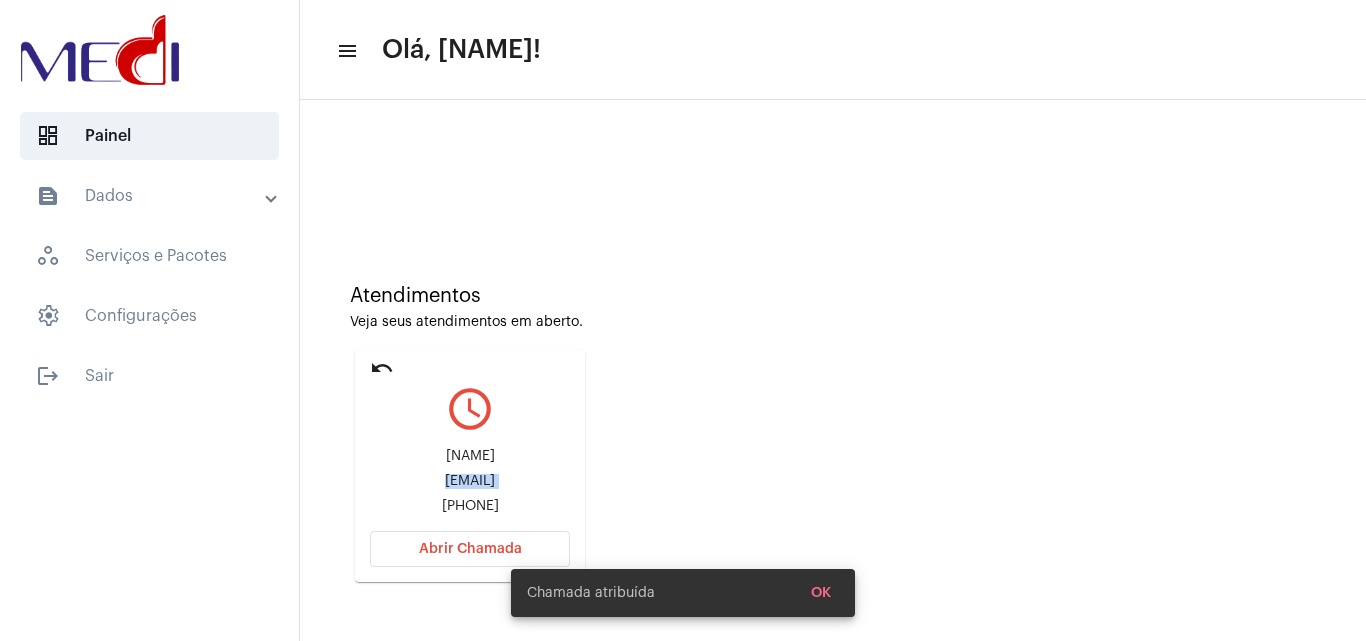 click on "jovimariamelo@yahoo.com.br" at bounding box center [470, 481] 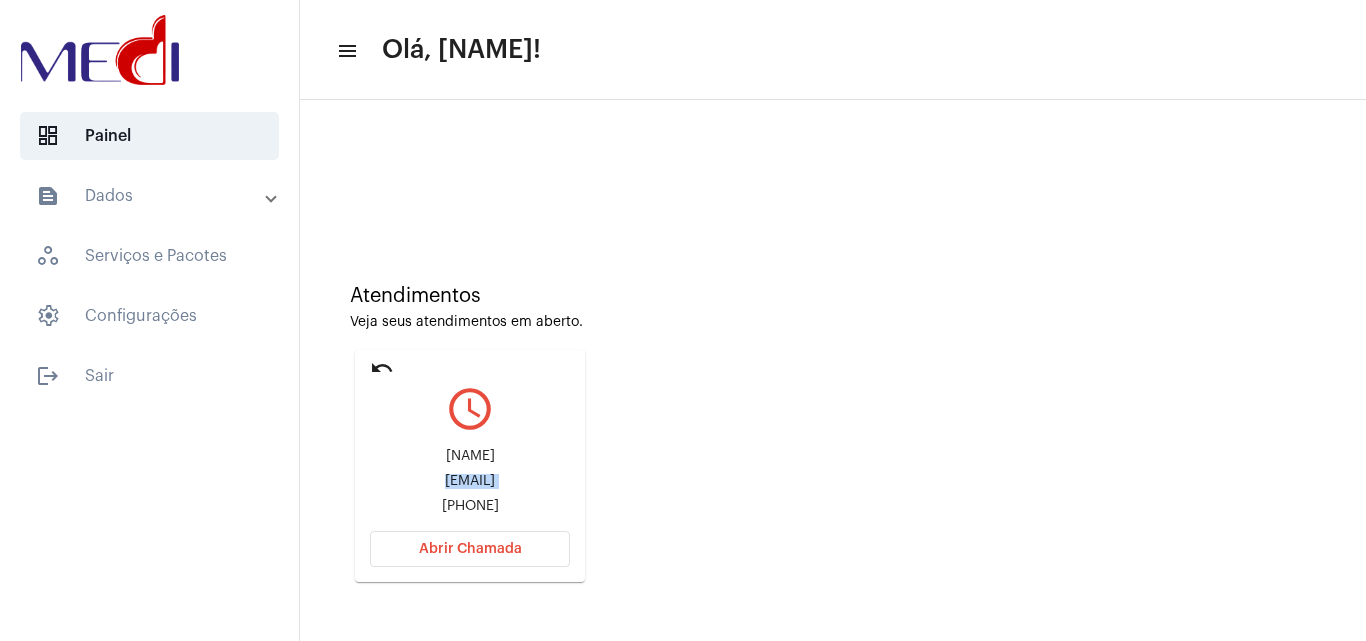 click on "Abrir Chamada" at bounding box center (470, 549) 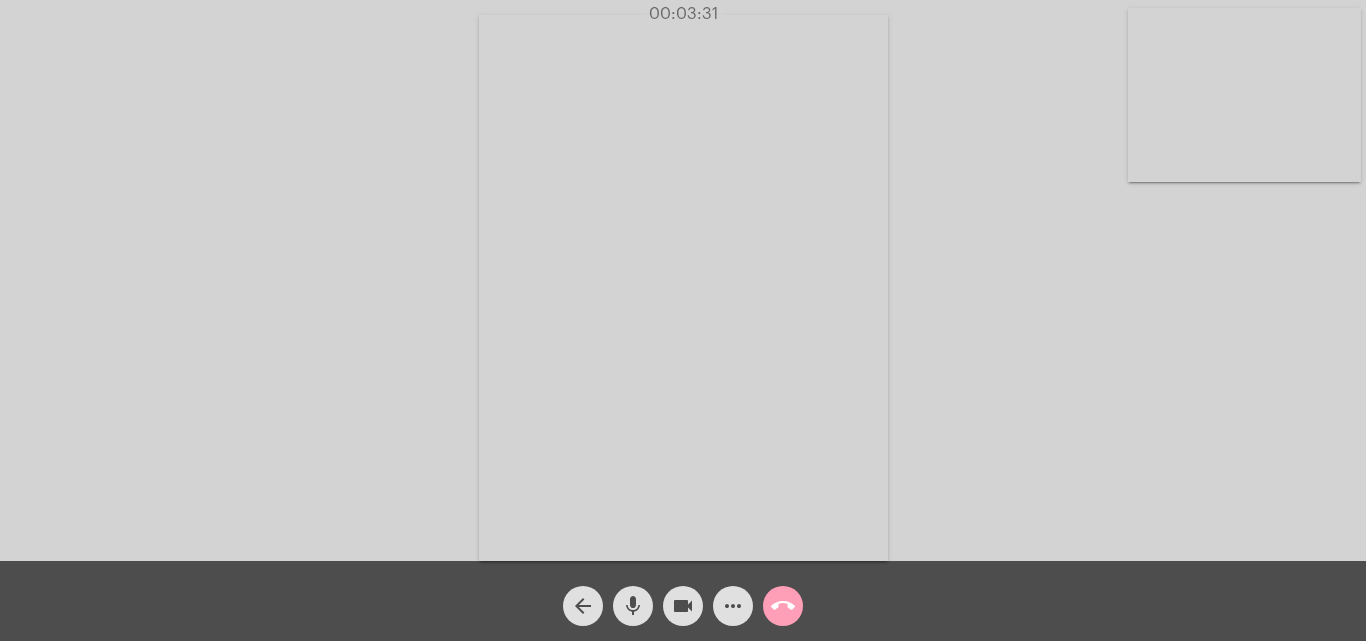 click on "call_end" at bounding box center (783, 606) 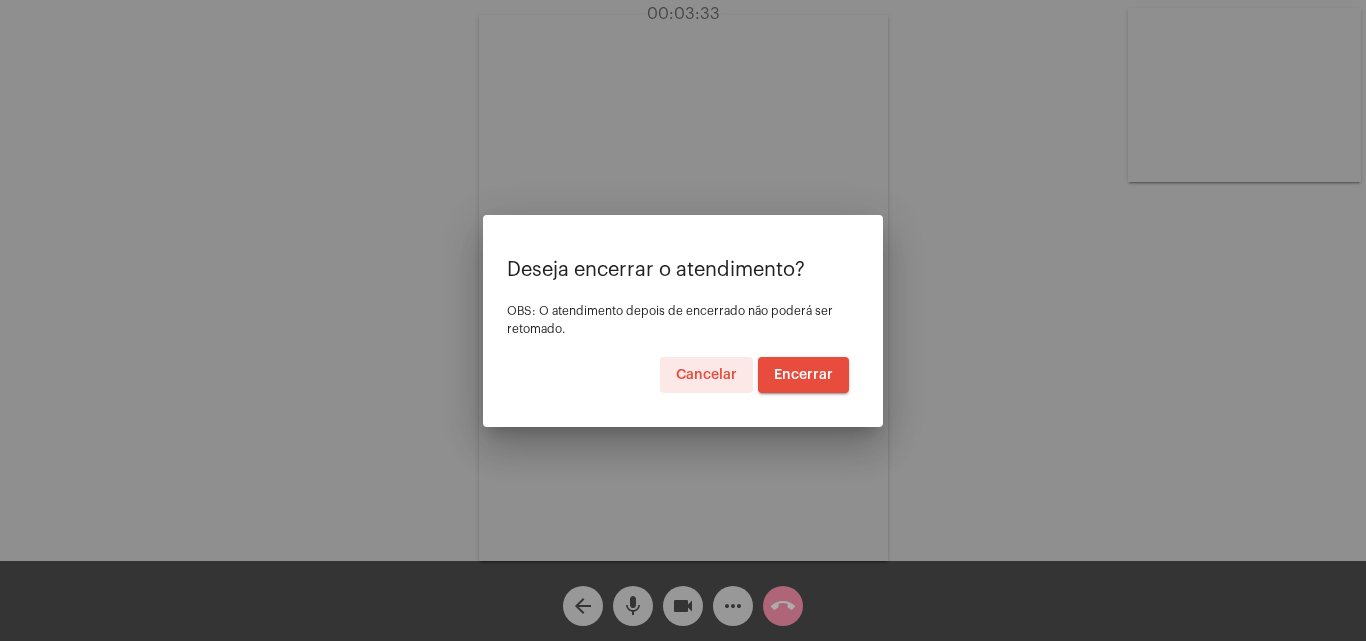 click on "Encerrar" at bounding box center (803, 375) 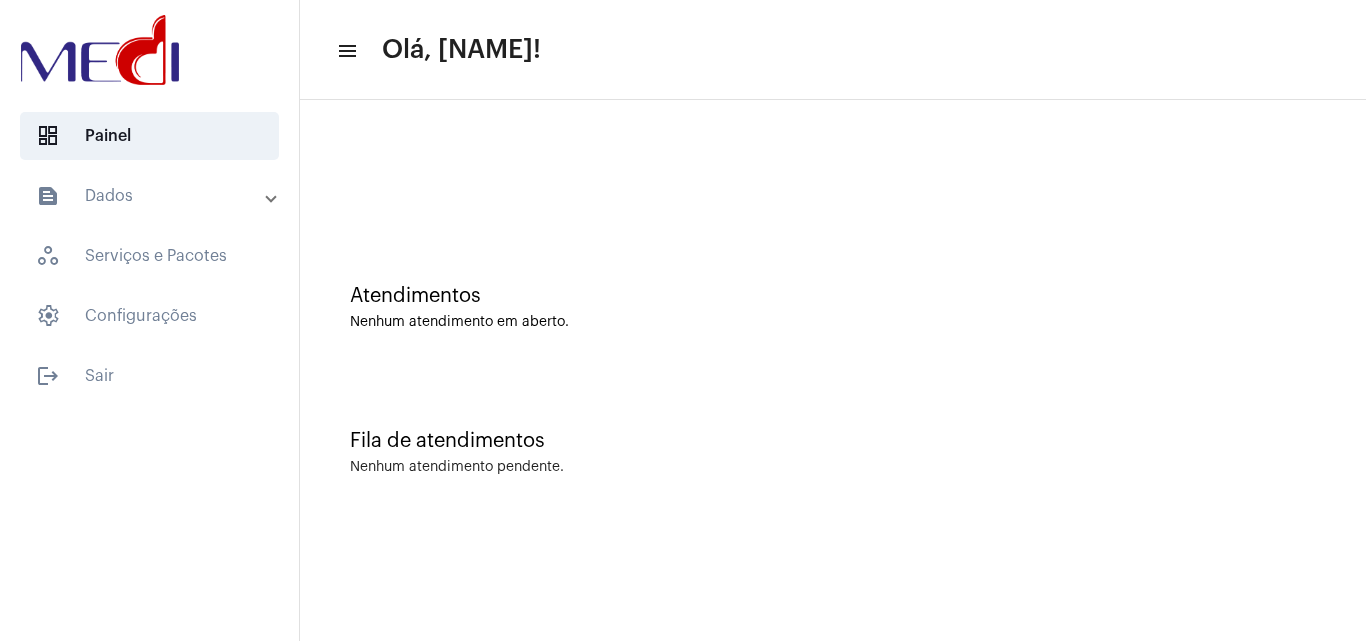 scroll, scrollTop: 0, scrollLeft: 0, axis: both 